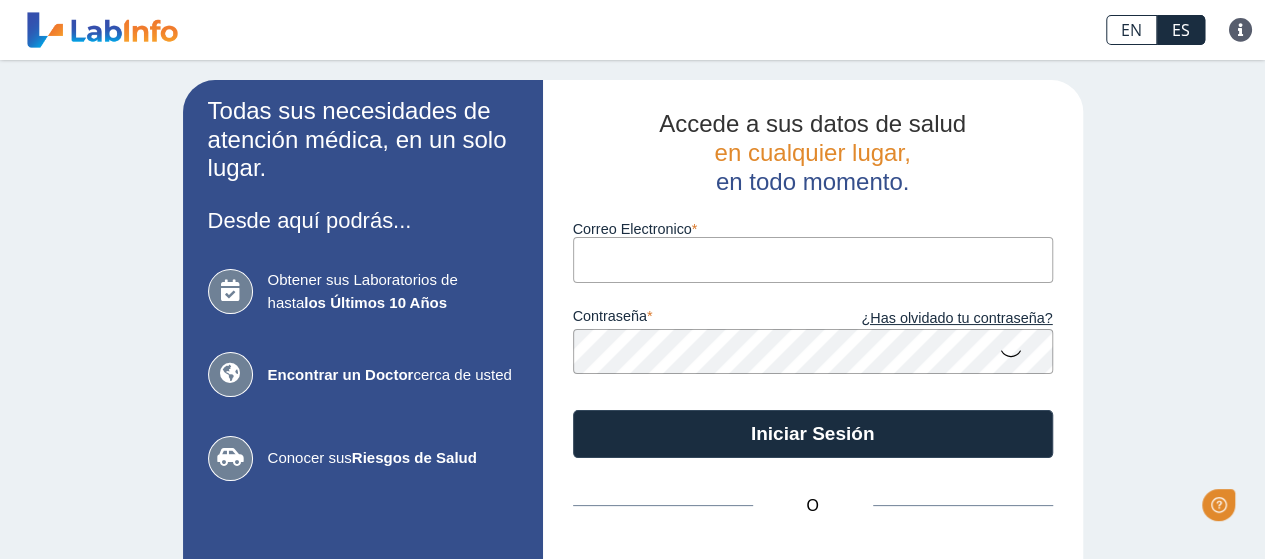 scroll, scrollTop: 0, scrollLeft: 0, axis: both 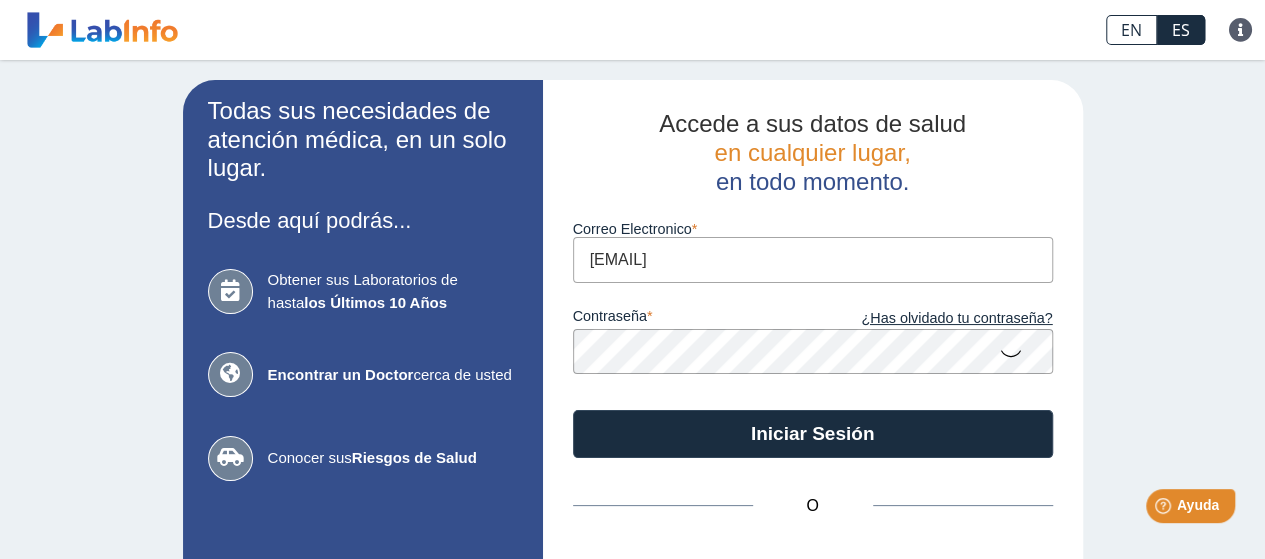 type on "sgmsweetyg@yahoo.com" 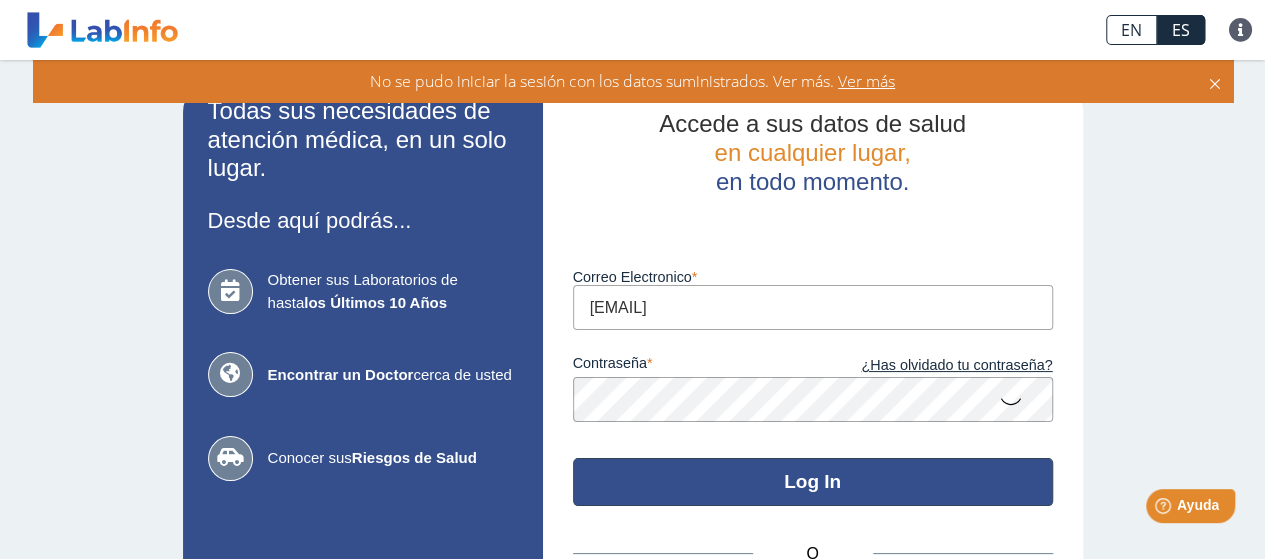 click on "Log In" 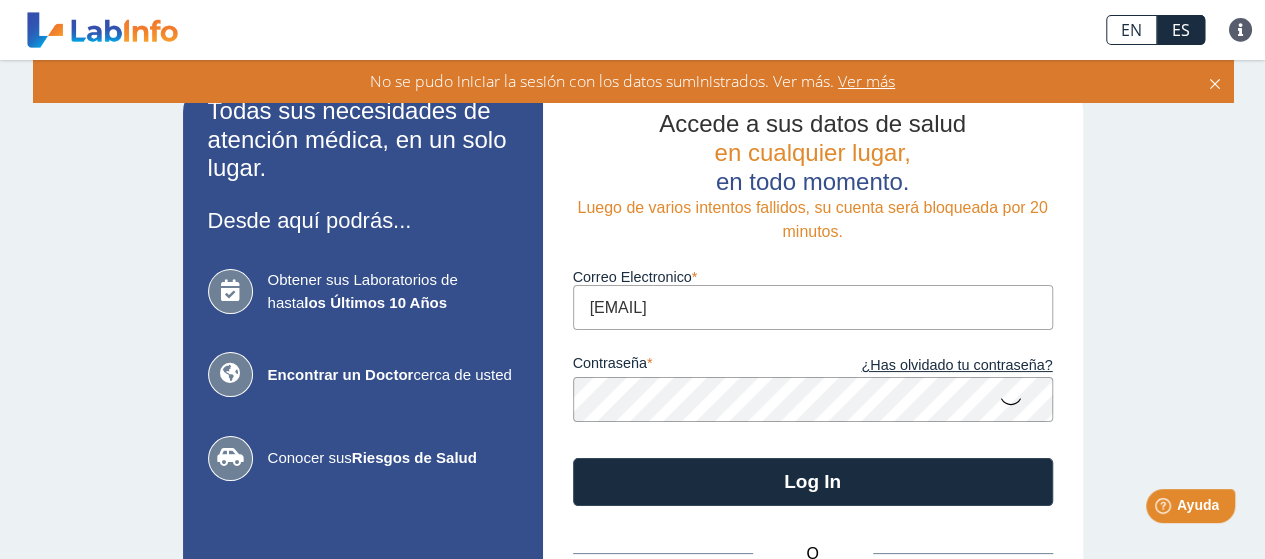 click 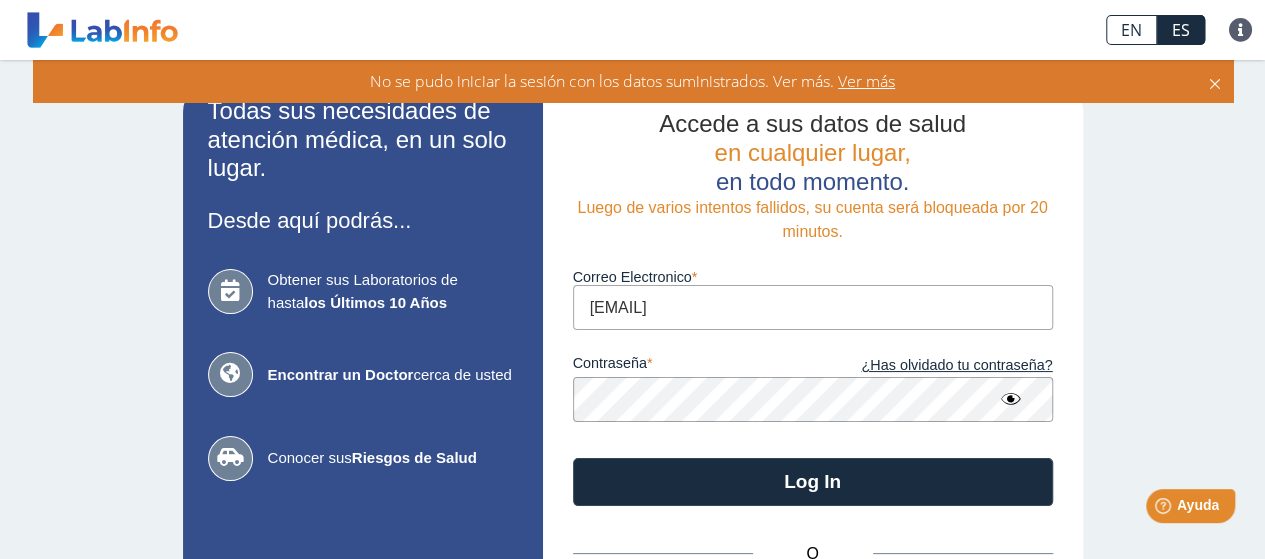 click on "Log In" 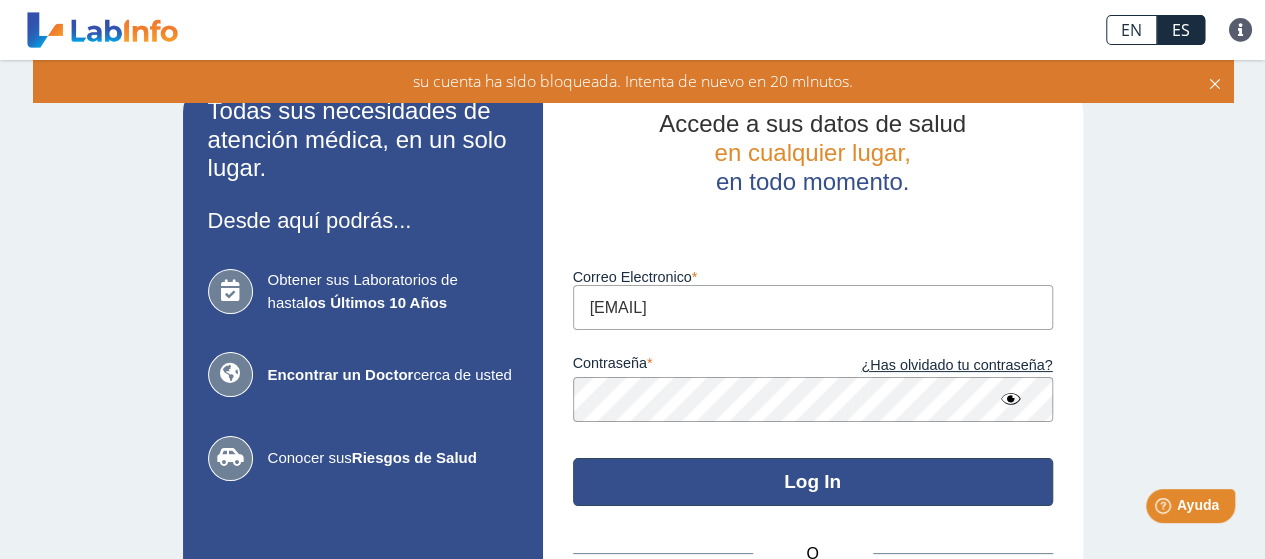 click on "Log In" 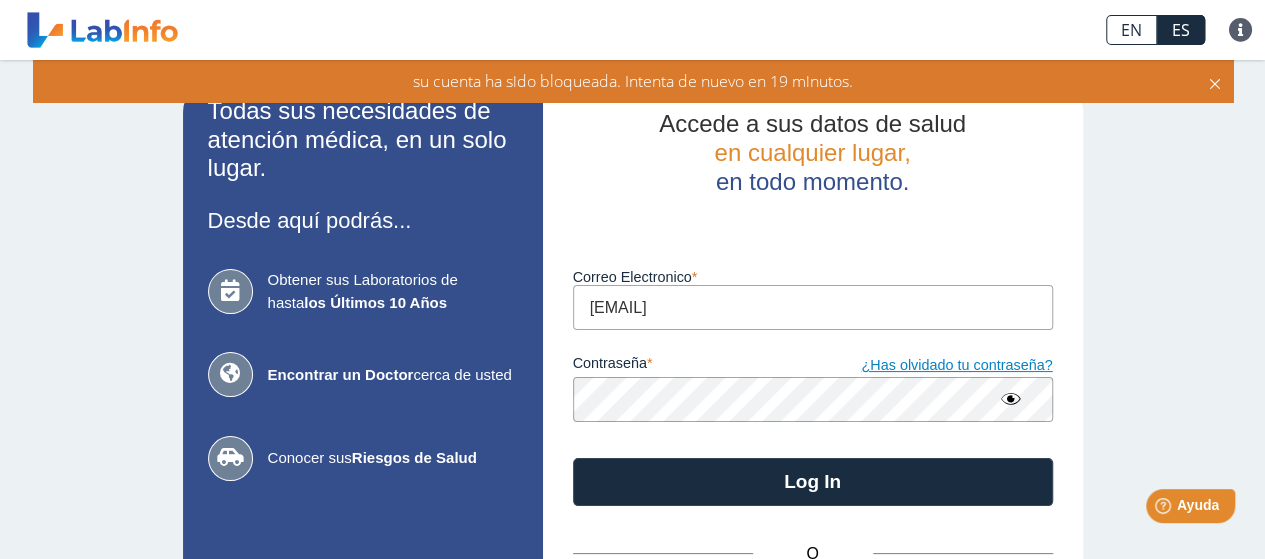 click on "¿Has olvidado tu contraseña?" 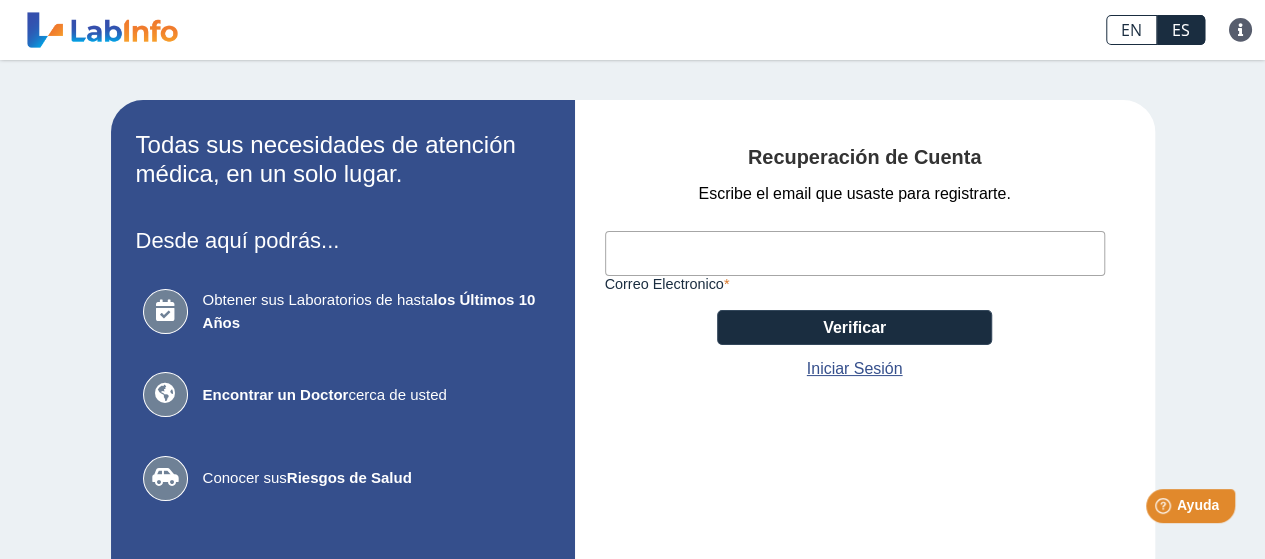 click on "Correo Electronico" at bounding box center (855, 253) 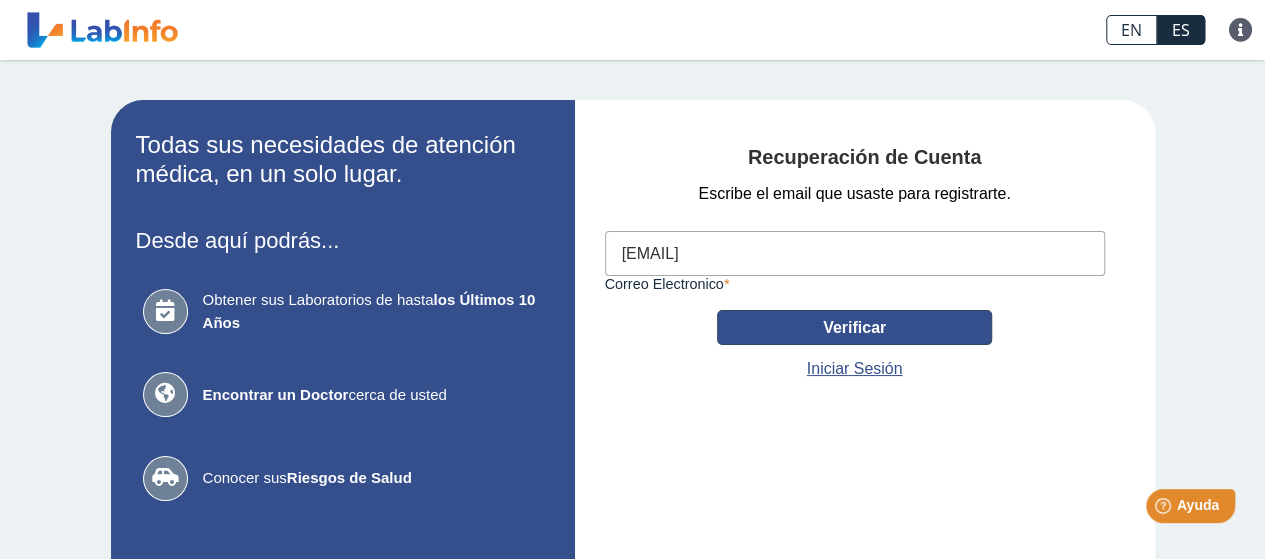 type on "[EMAIL]" 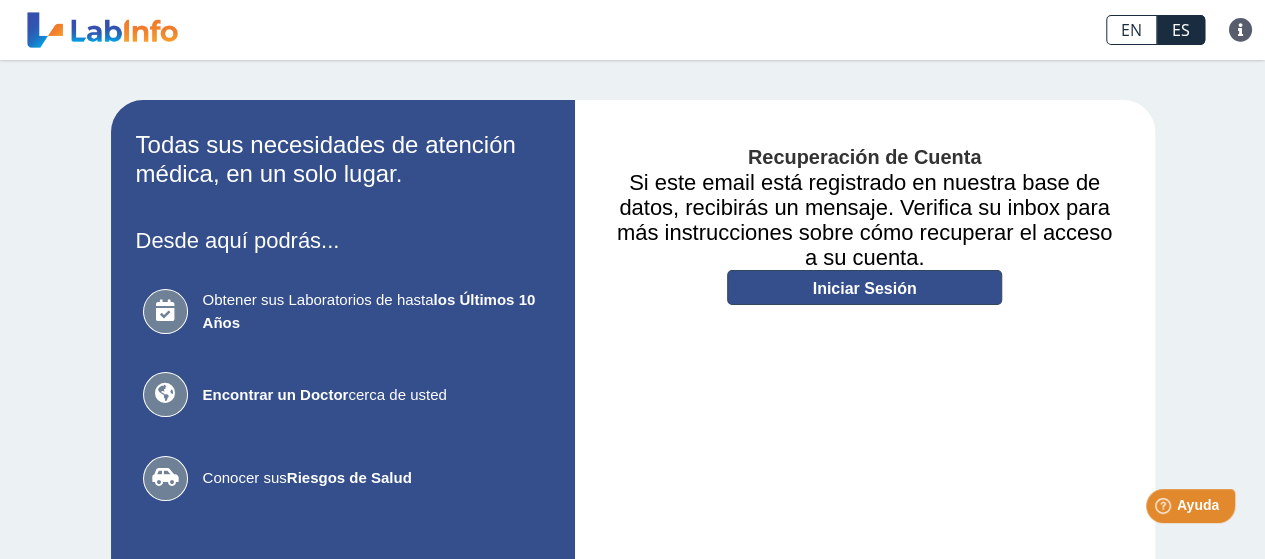 click on "Iniciar Sesión" 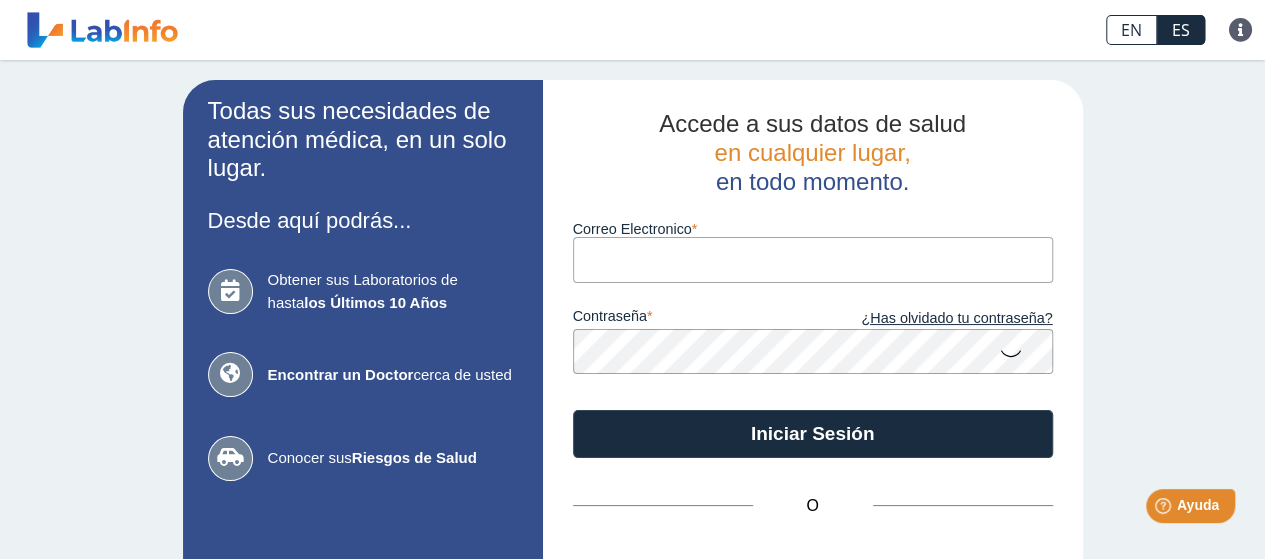 click on "Correo Electronico" at bounding box center (813, 259) 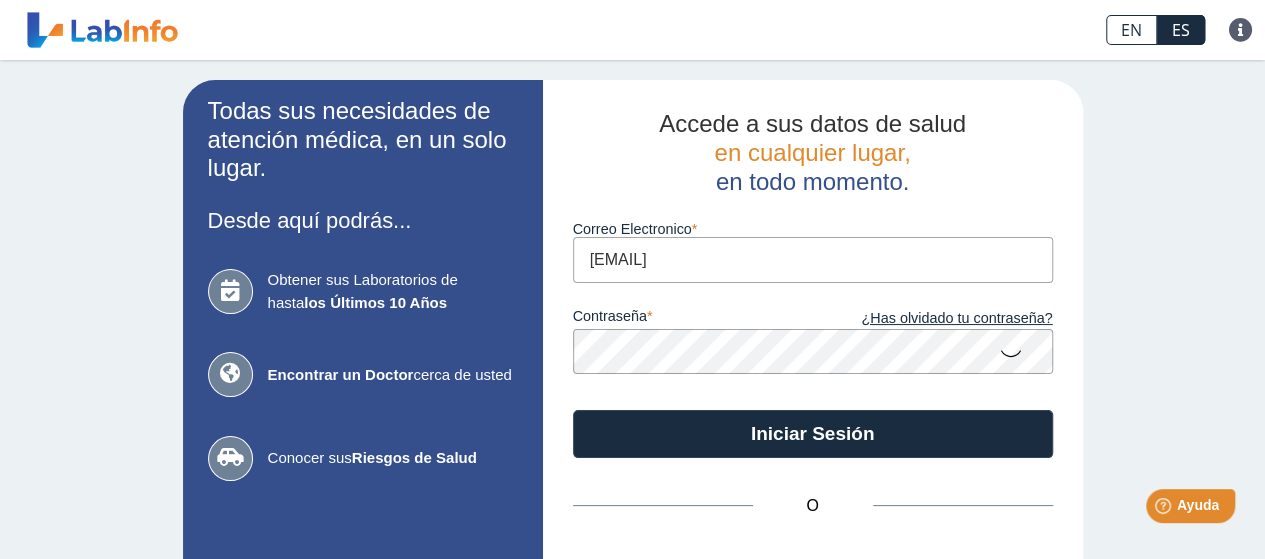 type on "[EMAIL]" 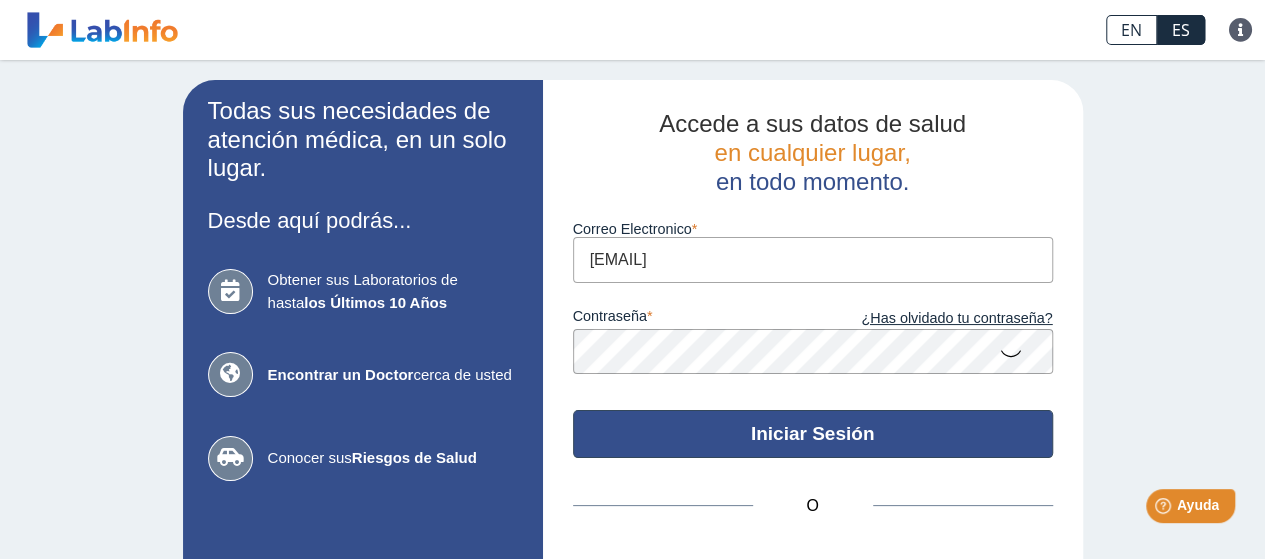 click on "Iniciar Sesión" 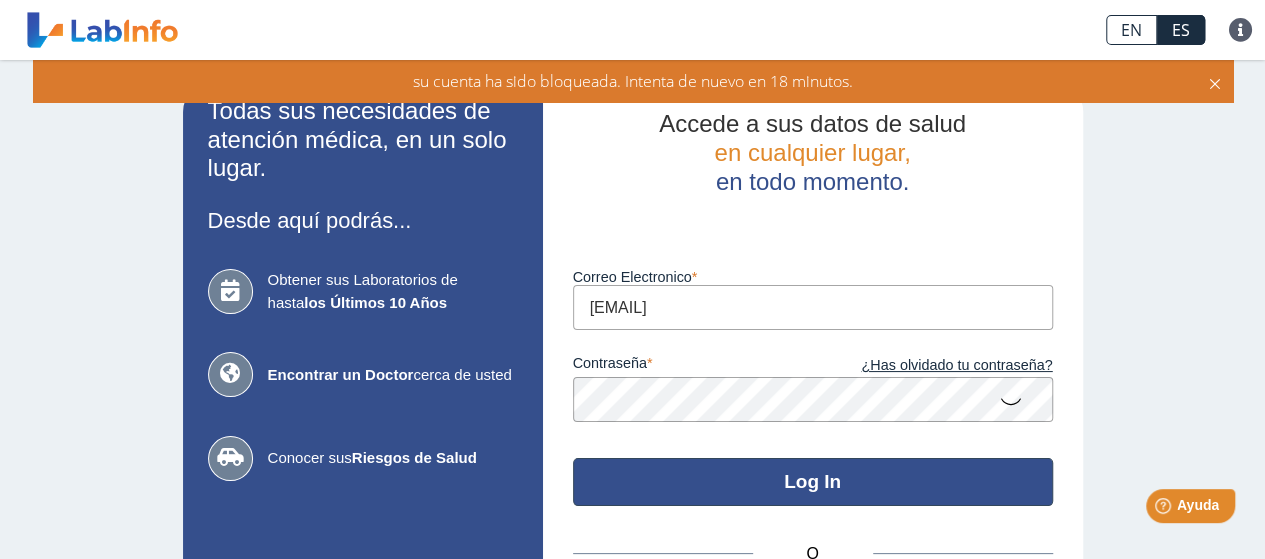 click on "Log In" 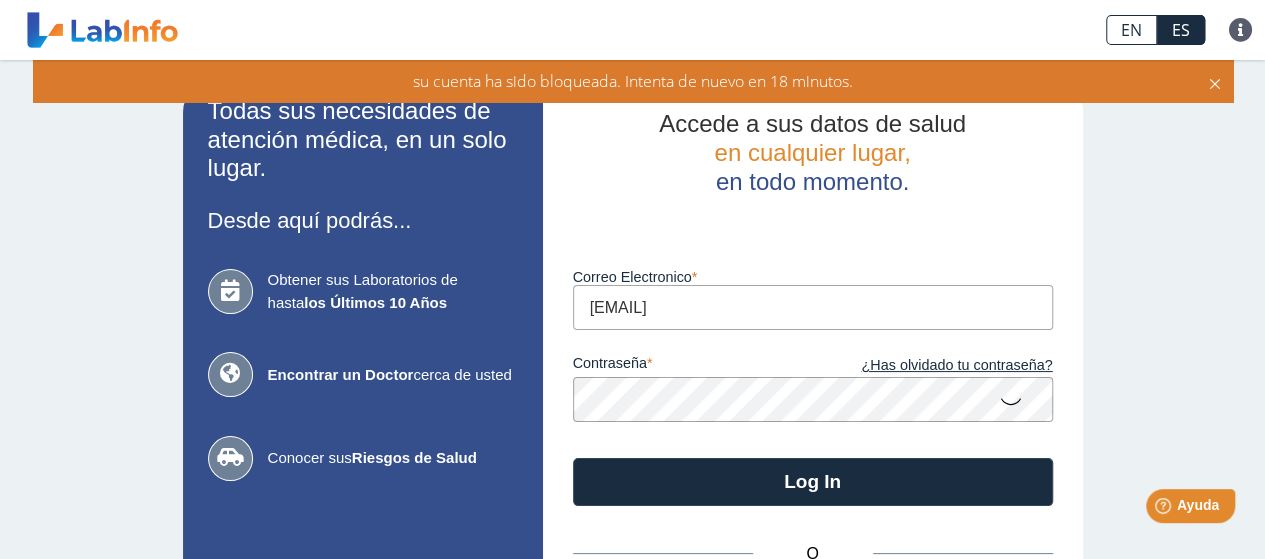 click on "Todas sus necesidades de atención médica, en un solo lugar. Desde aquí podrás... Obtener sus Laboratorios de hasta  los Últimos 10 Años Encontrar un Doctor  cerca de usted Conocer sus  Riesgos de Salud ¡Cumplimos con HIPAA! Accede a sus datos de salud     en cualquier lugar,     en todo momento. Luego de varios intentos fallidos, su cuenta será bloqueada por 20 minutos. Correo Electronico sgmsweetyg@yahoo.com contraseña ¿Has olvidado tu contraseña? Log In O ¿Necesitas una cuenta? Regístrate" 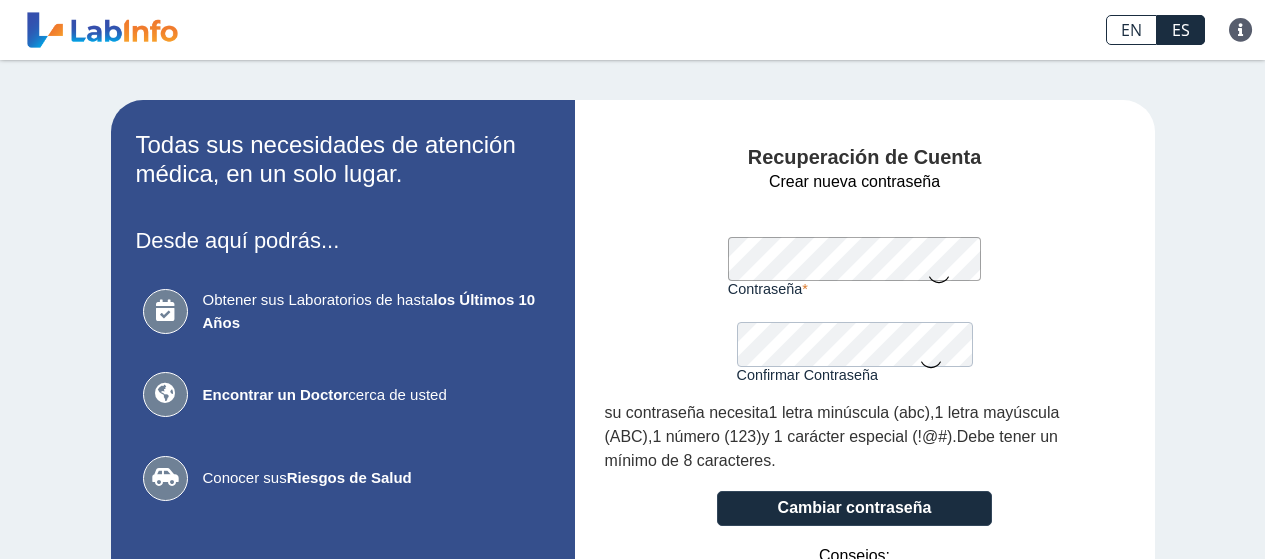 scroll, scrollTop: 0, scrollLeft: 0, axis: both 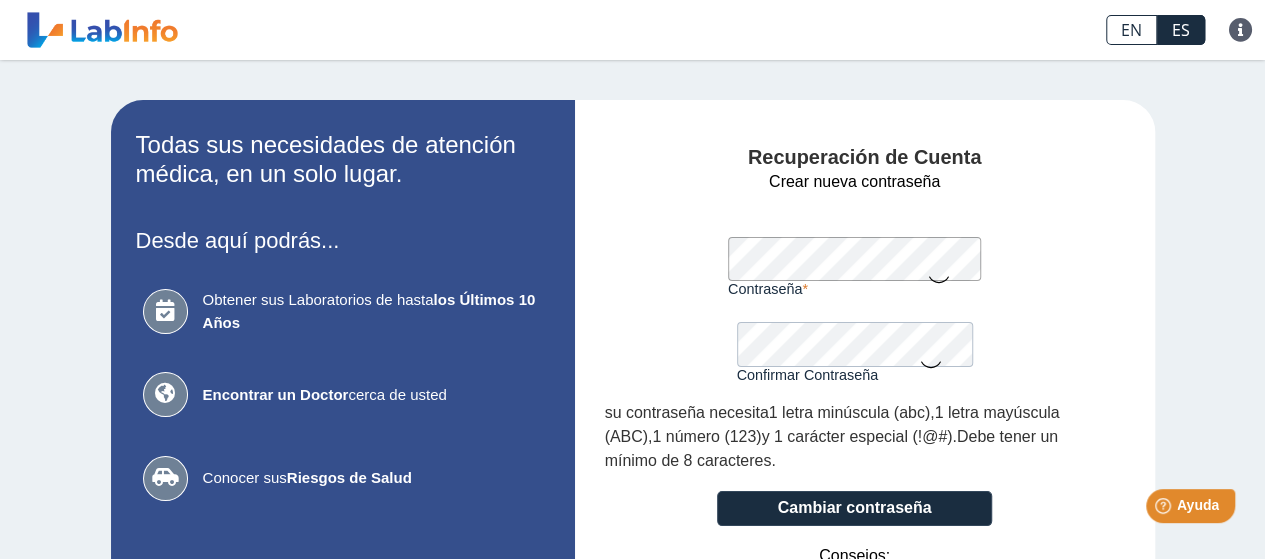 click on "Crear nueva contraseña Contraseña Una contraseña válida es requerida Confirmar Contraseña Por favor confirma su contraseña su contraseña necesita  1 letra minúscula (abc) ,  1 letra mayúscula (ABC) ,  1 número (123)  y 1 carácter especial (!@#) .  Debe tener un mínimo de 8 caracteres .
Cambiar contraseña Consejos: Requerimos al menos 8 caracteres, pero mientras más largo, mejor. Crea una frase sin sentido. No uses caracteres repetidos. Evita usar información personal obvia. Usa un manejador de contraseñas. Iniciar Sesión" 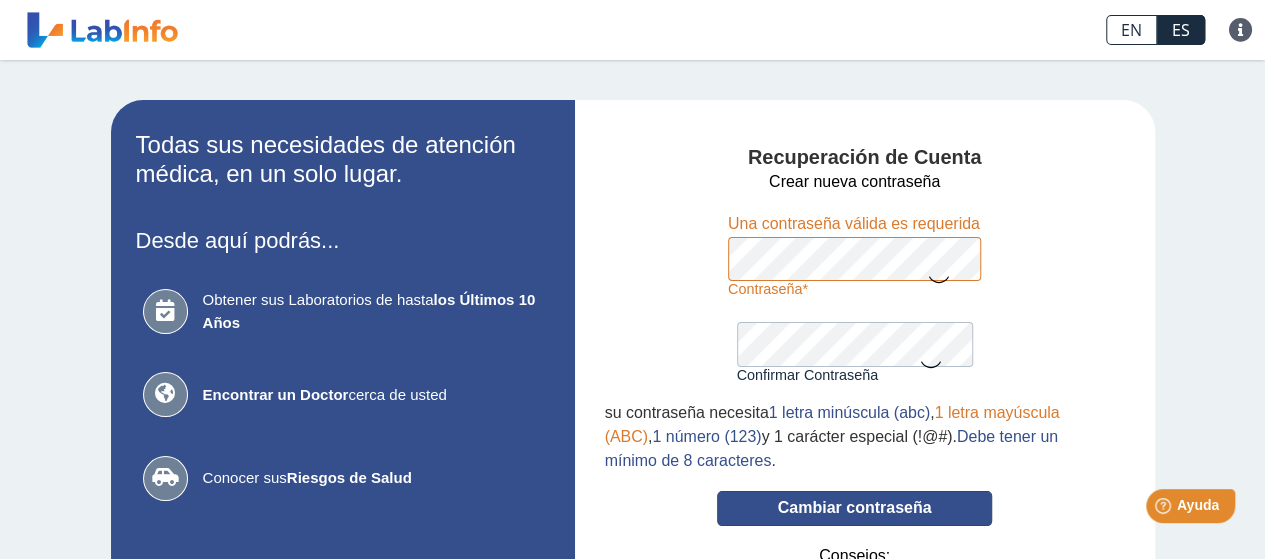 type 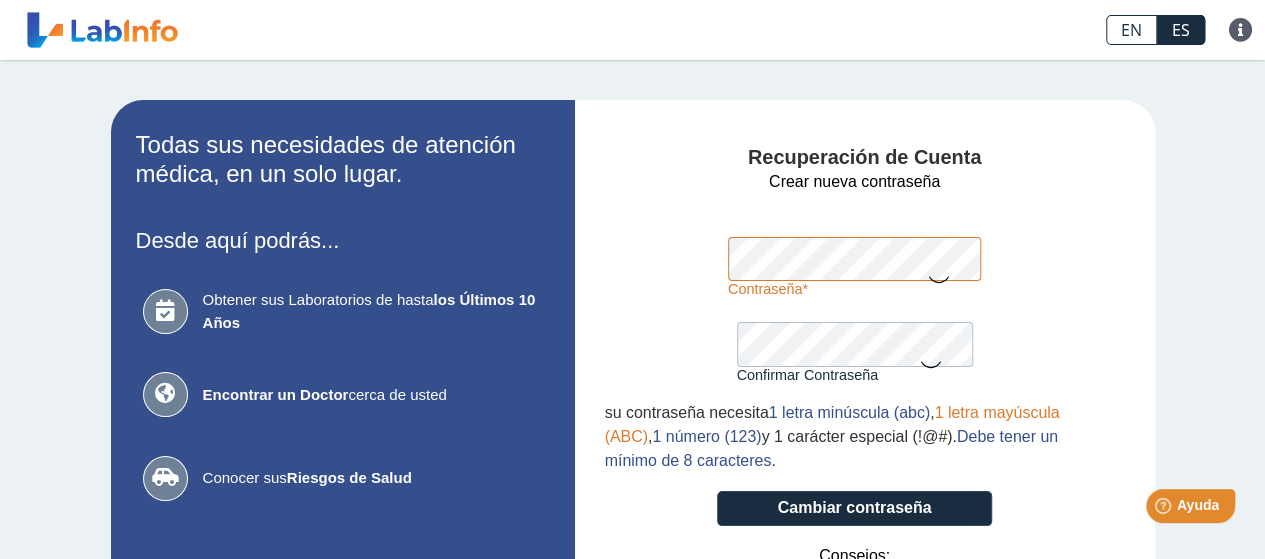 click on "Crear nueva contraseña Contraseña Una contraseña válida es requerida Confirmar Contraseña Por favor confirma su contraseña su contraseña necesita  1 letra minúscula (abc) ,  1 letra mayúscula (ABC) ,  1 número (123)  y 1 carácter especial (!@#) .  Debe tener un mínimo de 8 caracteres .
Cambiar contraseña Consejos: Requerimos al menos 8 caracteres, pero mientras más largo, mejor. Crea una frase sin sentido. No uses caracteres repetidos. Evita usar información personal obvia. Usa un manejador de contraseñas. Iniciar Sesión" 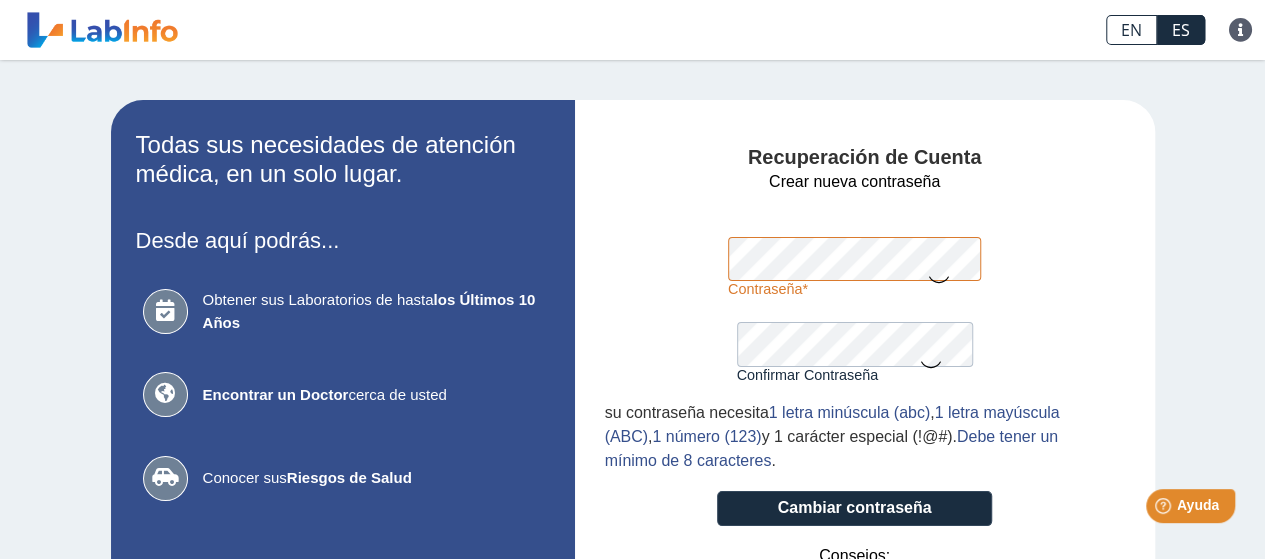 click on "Todas sus necesidades de atención médica, en un solo lugar. Desde aquí podrás... Obtener sus Laboratorios de hasta  los Últimos 10 Años Encontrar un Doctor  cerca de usted Conocer sus  Riesgos de Salud Iniciar Sesión ¡Cumplimos con HIPAA! Recuperación de Cuenta Crear nueva contraseña Contraseña Una contraseña válida es requerida Confirmar Contraseña Por favor confirma su contraseña su contraseña necesita  1 letra minúscula (abc) ,  1 letra mayúscula (ABC) ,  1 número (123)  y 1 carácter especial (!@#) .  Debe tener un mínimo de 8 caracteres .
Cambiar contraseña Consejos: Requerimos al menos 8 caracteres, pero mientras más largo, mejor. Crea una frase sin sentido. No uses caracteres repetidos. Evita usar información personal obvia. Usa un manejador de contraseñas. Iniciar Sesión" 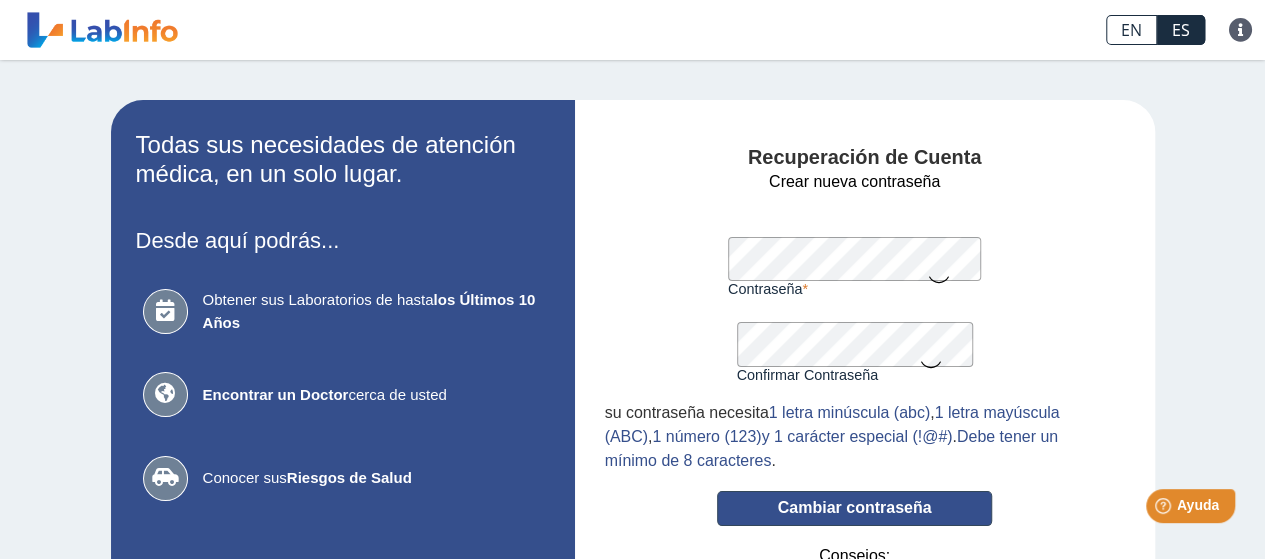 click on "Cambiar contraseña" 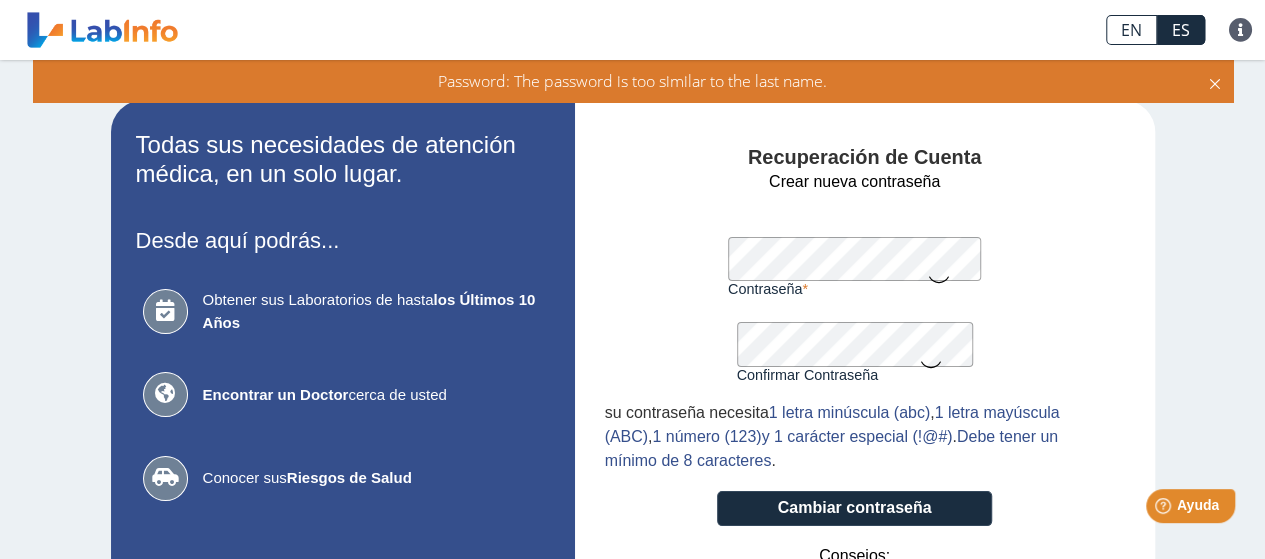click on "Crear nueva contraseña Contraseña Una contraseña válida es requerida Confirmar Contraseña Por favor confirma su contraseña su contraseña necesita  1 letra minúscula (abc) ,  1 letra mayúscula (ABC) ,  1 número (123)  y 1 carácter especial (!@#) .  Debe tener un mínimo de 8 caracteres .
Cambiar contraseña Consejos: Requerimos al menos 8 caracteres, pero mientras más largo, mejor. Crea una frase sin sentido. No uses caracteres repetidos. Evita usar información personal obvia. Usa un manejador de contraseñas. Iniciar Sesión" 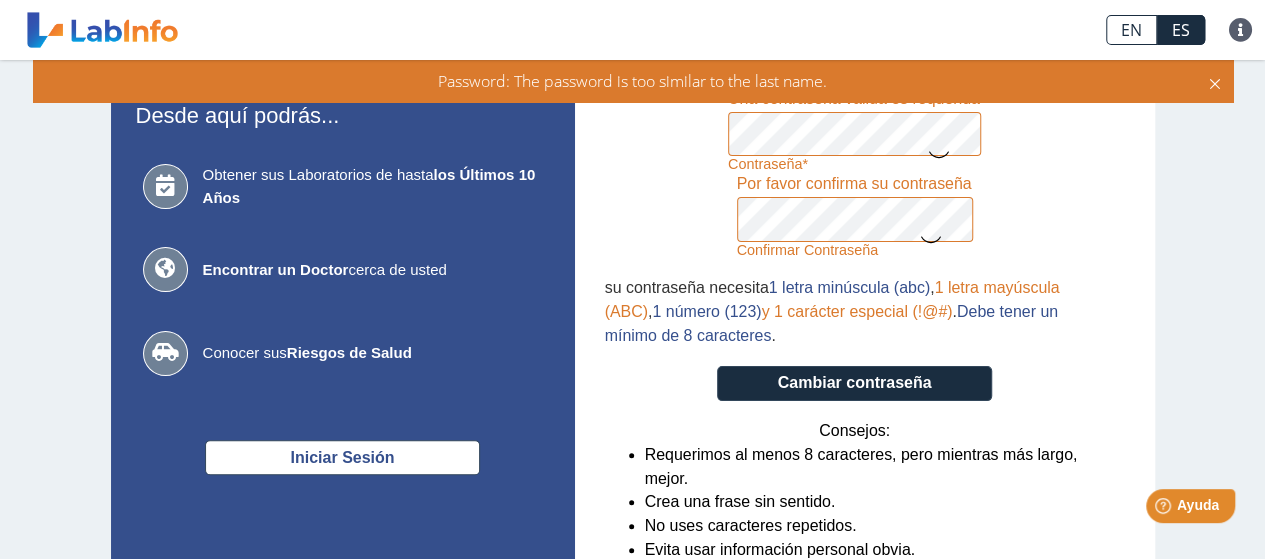 scroll, scrollTop: 0, scrollLeft: 0, axis: both 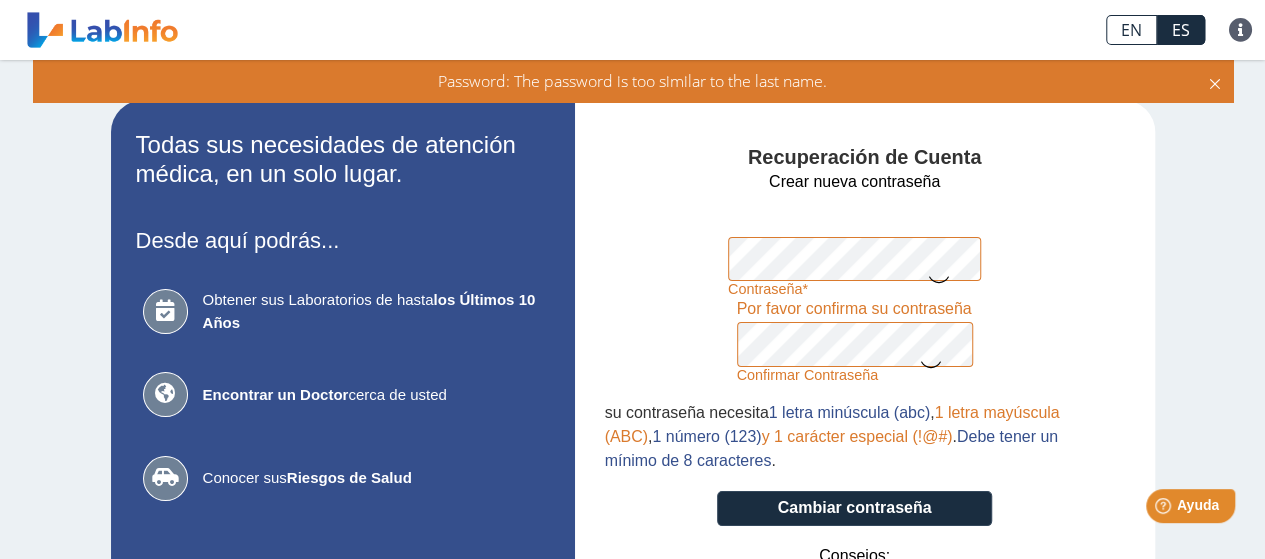 click on "Todas sus necesidades de atención médica, en un solo lugar. Desde aquí podrás... Obtener sus Laboratorios de hasta  los Últimos 10 Años Encontrar un Doctor  cerca de usted Conocer sus  Riesgos de Salud Iniciar Sesión ¡Cumplimos con HIPAA! Recuperación de Cuenta Crear nueva contraseña Contraseña Una contraseña válida es requerida Confirmar Contraseña Por favor confirma su contraseña su contraseña necesita  1 letra minúscula (abc) ,  1 letra mayúscula (ABC) ,  1 número (123)  y 1 carácter especial (!@#) .  Debe tener un mínimo de 8 caracteres .
Cambiar contraseña Consejos: Requerimos al menos 8 caracteres, pero mientras más largo, mejor. Crea una frase sin sentido. No uses caracteres repetidos. Evita usar información personal obvia. Usa un manejador de contraseñas. Iniciar Sesión" 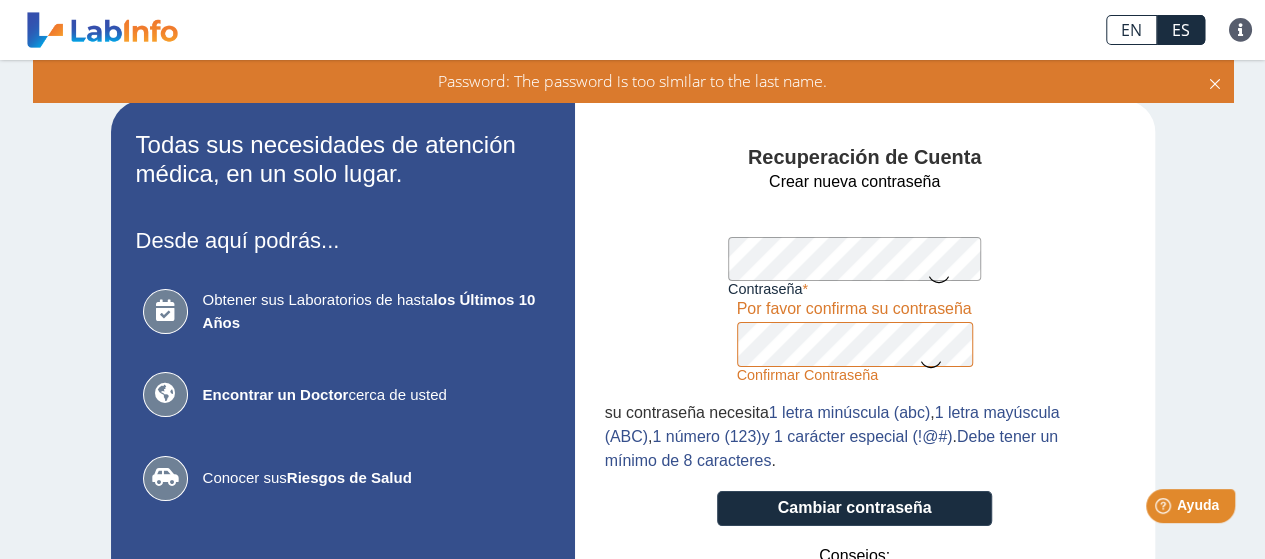 click on "Todas sus necesidades de atención médica, en un solo lugar. Desde aquí podrás... Obtener sus Laboratorios de hasta  los Últimos 10 Años Encontrar un Doctor  cerca de usted Conocer sus  Riesgos de Salud Iniciar Sesión ¡Cumplimos con HIPAA! Recuperación de Cuenta Crear nueva contraseña Contraseña Una contraseña válida es requerida Confirmar Contraseña Por favor confirma su contraseña su contraseña necesita  1 letra minúscula (abc) ,  1 letra mayúscula (ABC) ,  1 número (123)  y 1 carácter especial (!@#) .  Debe tener un mínimo de 8 caracteres .
Cambiar contraseña Consejos: Requerimos al menos 8 caracteres, pero mientras más largo, mejor. Crea una frase sin sentido. No uses caracteres repetidos. Evita usar información personal obvia. Usa un manejador de contraseñas. Iniciar Sesión" 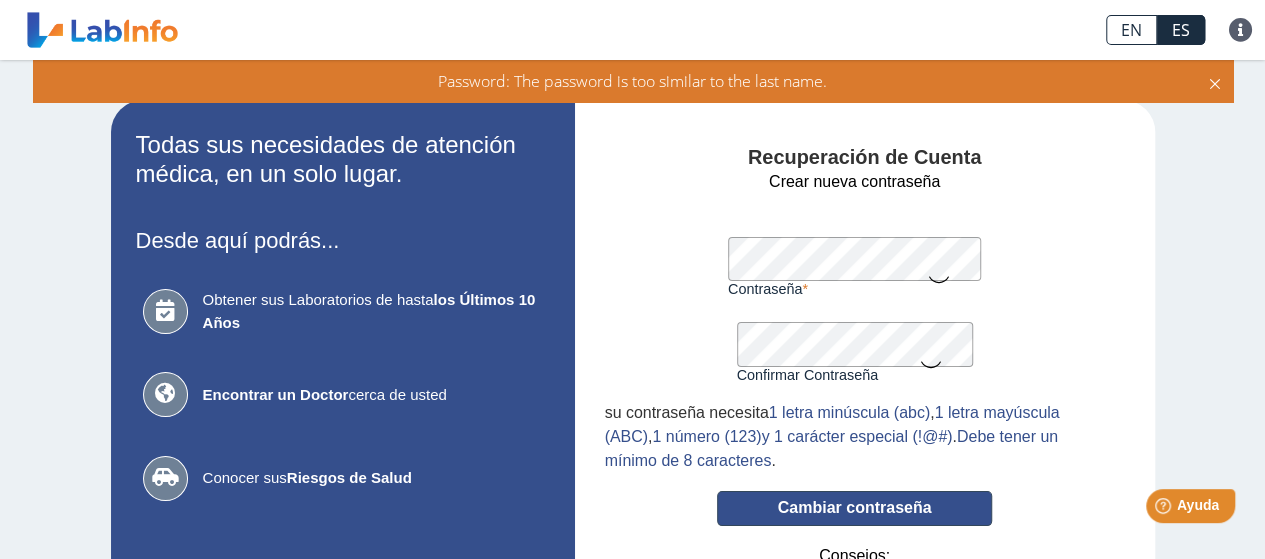 click on "Cambiar contraseña" 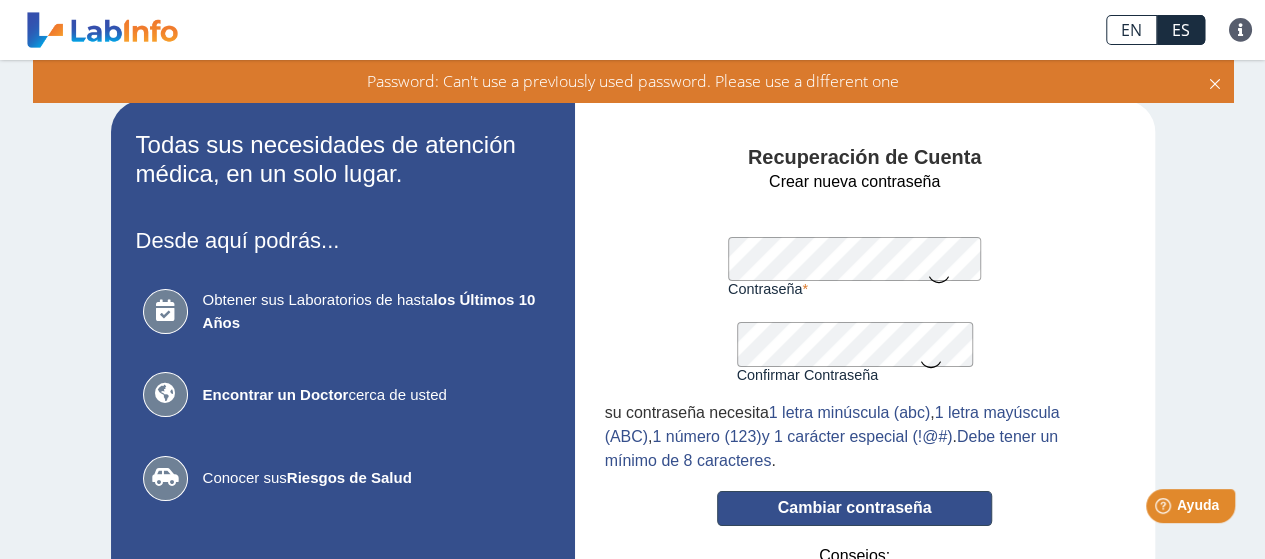 click on "Cambiar contraseña" 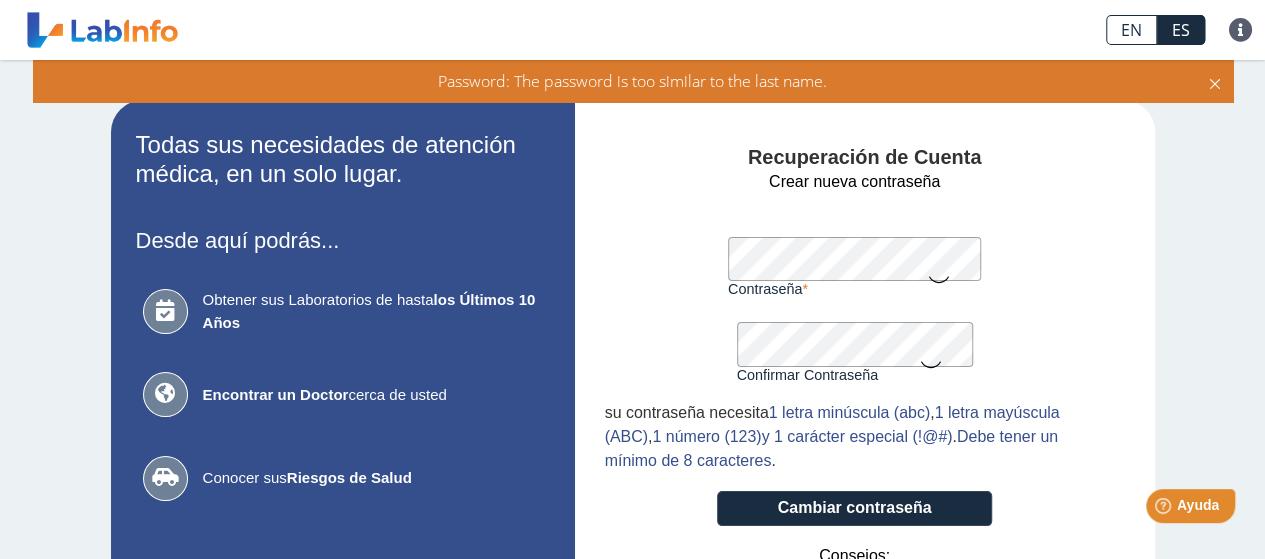click on "Todas sus necesidades de atención médica, en un solo lugar. Desde aquí podrás... Obtener sus Laboratorios de hasta  los Últimos 10 Años Encontrar un Doctor  cerca de usted Conocer sus  Riesgos de Salud Iniciar Sesión ¡Cumplimos con HIPAA! Recuperación de Cuenta Crear nueva contraseña Contraseña Una contraseña válida es requerida Confirmar Contraseña Por favor confirma su contraseña su contraseña necesita  1 letra minúscula (abc) ,  1 letra mayúscula (ABC) ,  1 número (123)  y 1 carácter especial (!@#) .  Debe tener un mínimo de 8 caracteres .
Cambiar contraseña Consejos: Requerimos al menos 8 caracteres, pero mientras más largo, mejor. Crea una frase sin sentido. No uses caracteres repetidos. Evita usar información personal obvia. Usa un manejador de contraseñas. Iniciar Sesión" 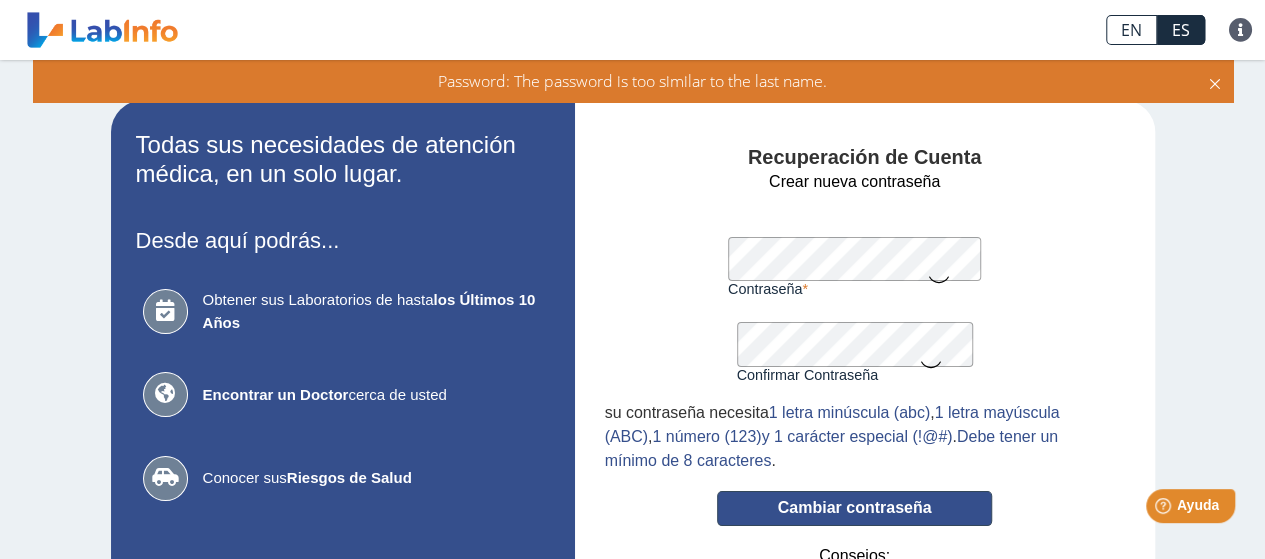 click on "Cambiar contraseña" 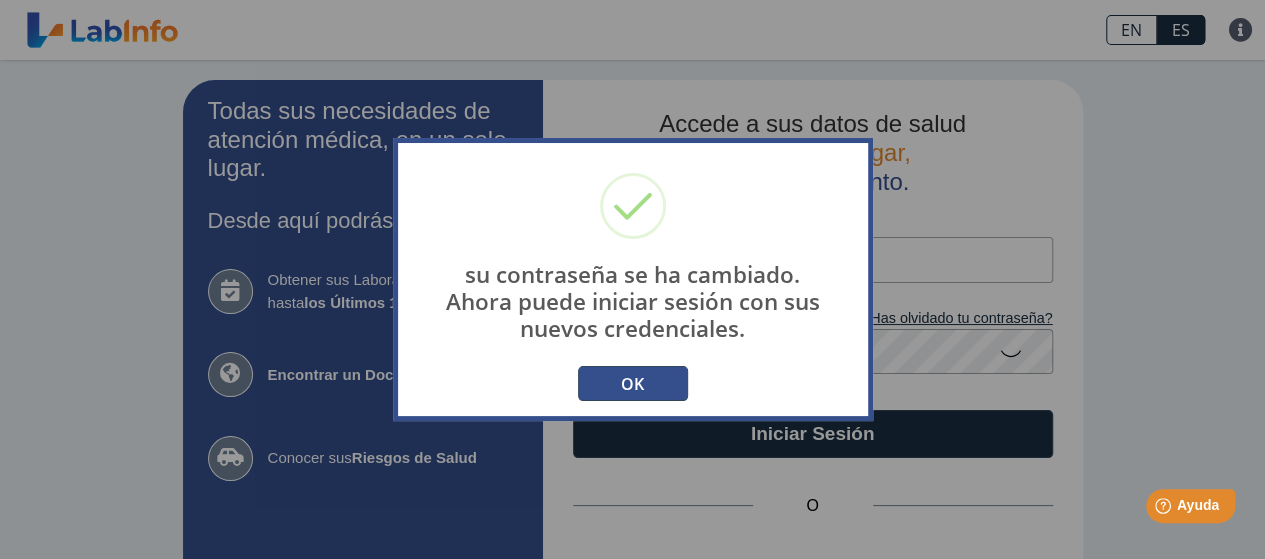 click on "OK" at bounding box center (633, 383) 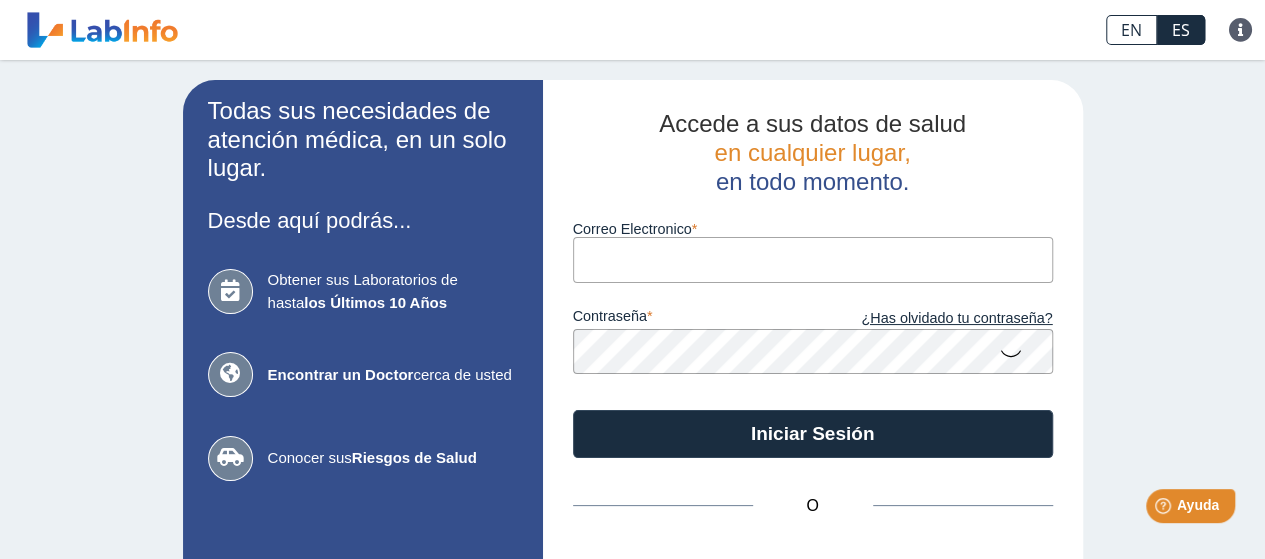 click on "Correo Electronico" at bounding box center (813, 259) 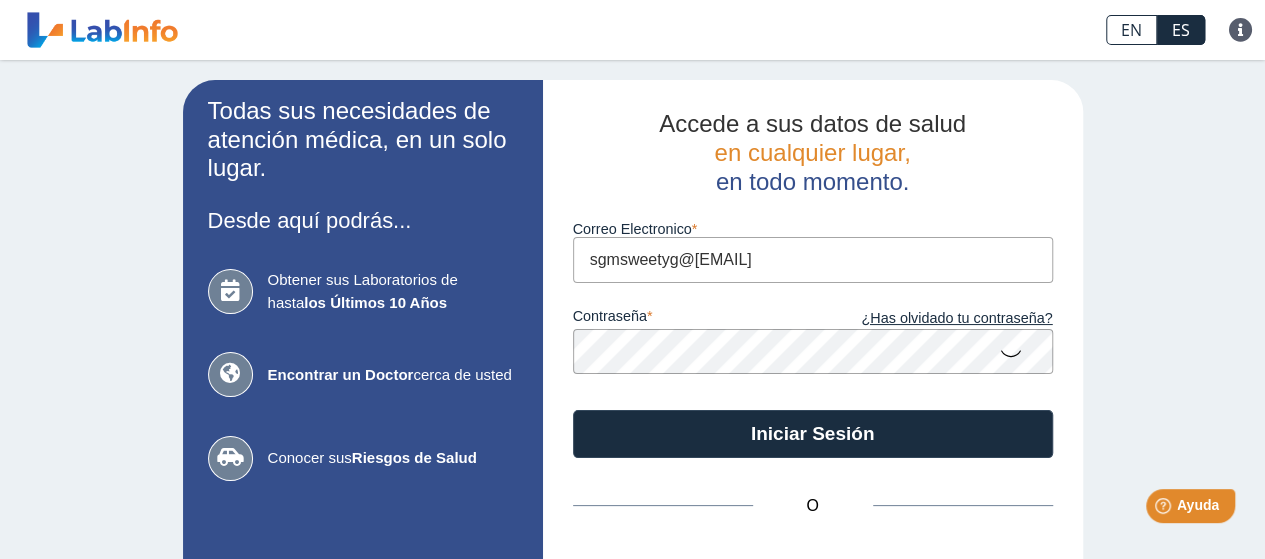 type on "[EMAIL]" 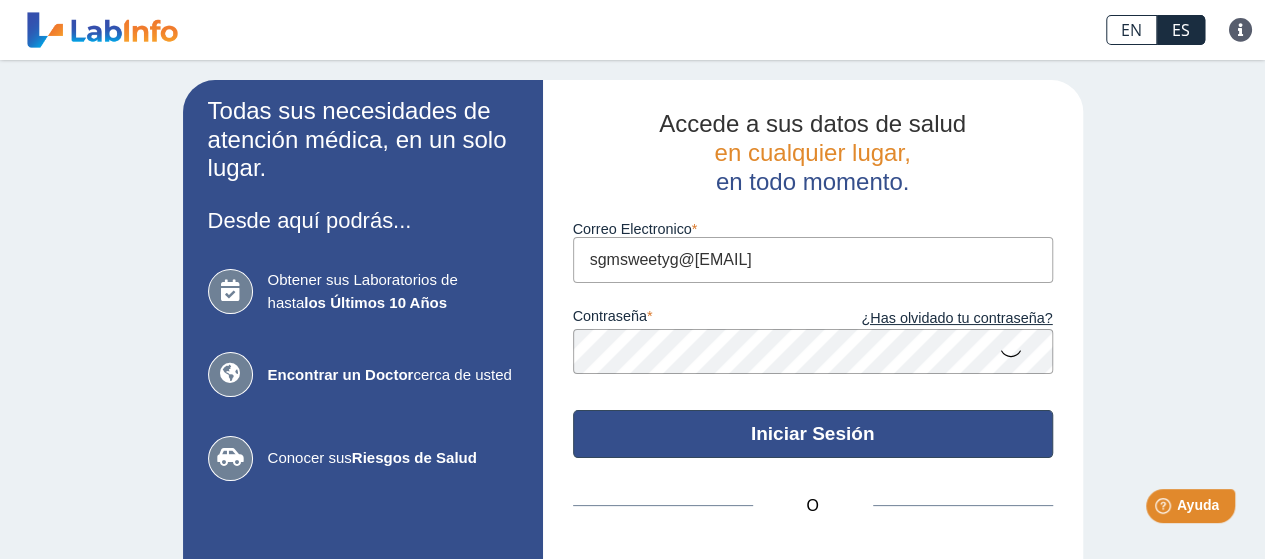 click on "Iniciar Sesión" 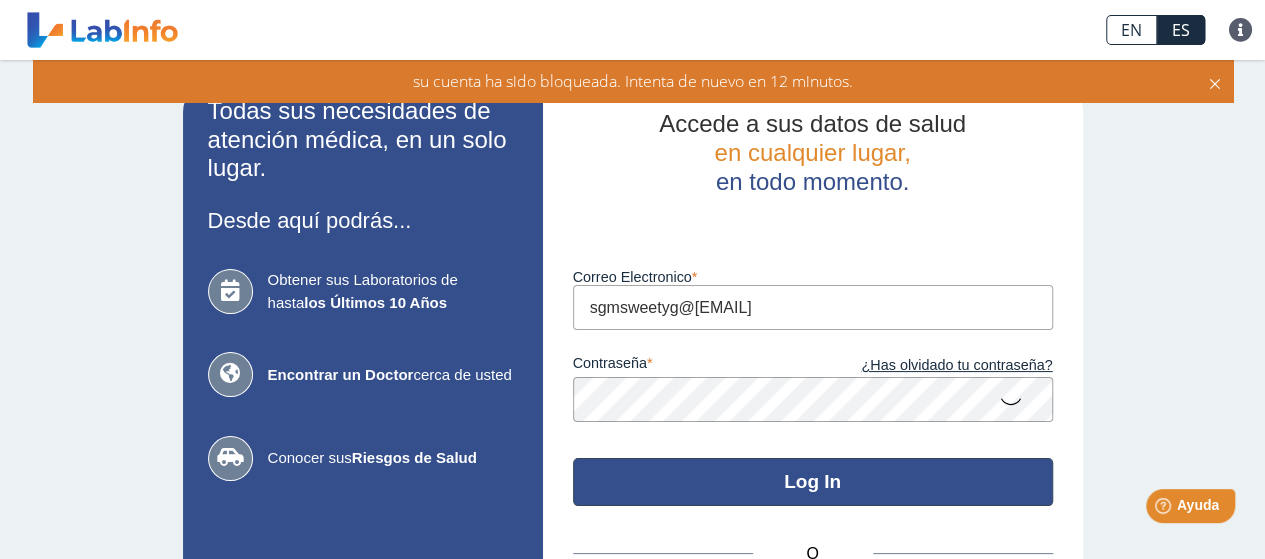 click on "Log In" 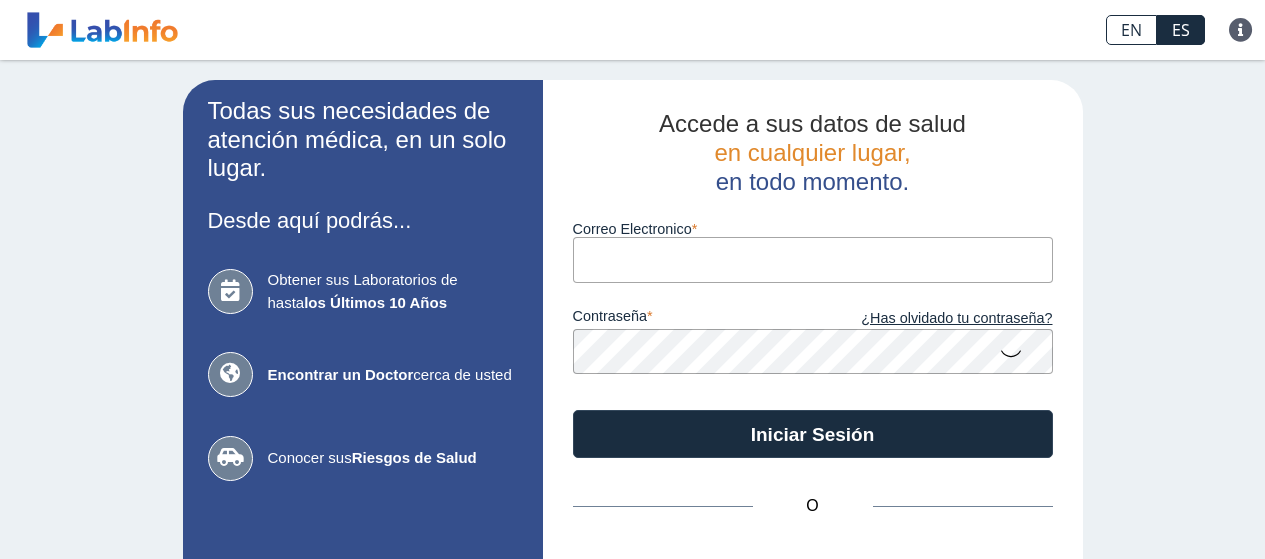 click on "Correo Electronico" at bounding box center (813, 259) 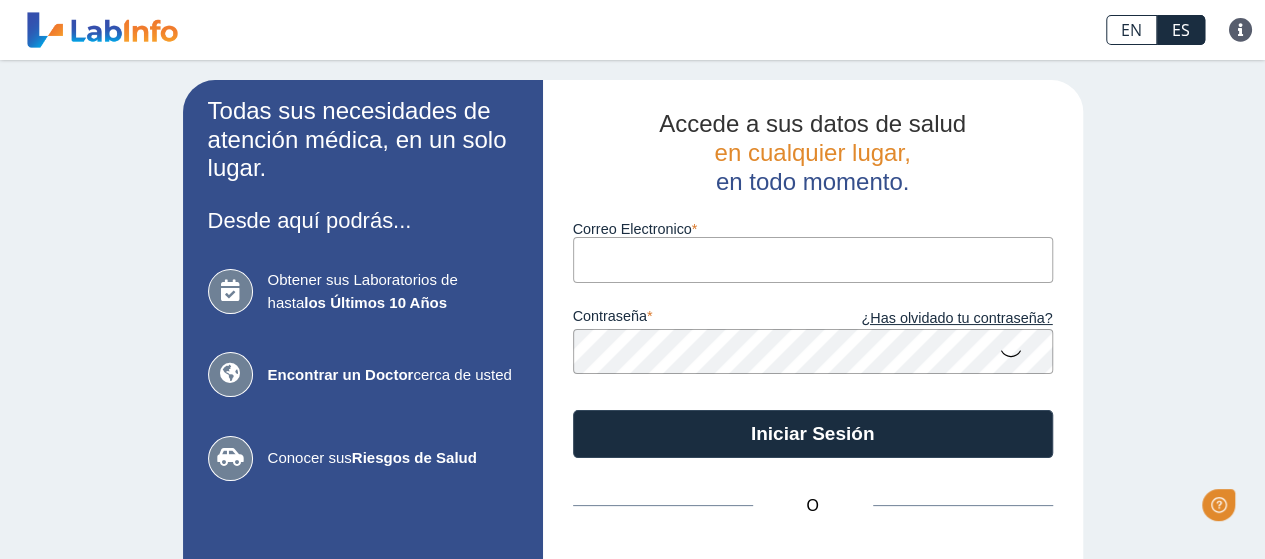 scroll, scrollTop: 0, scrollLeft: 0, axis: both 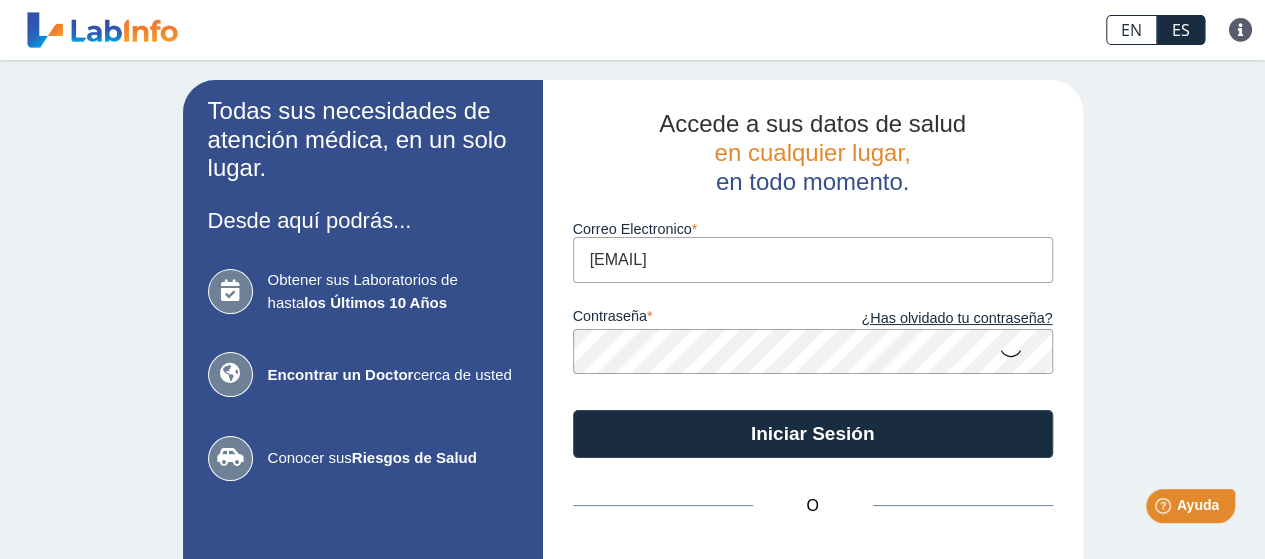 type on "[EMAIL]" 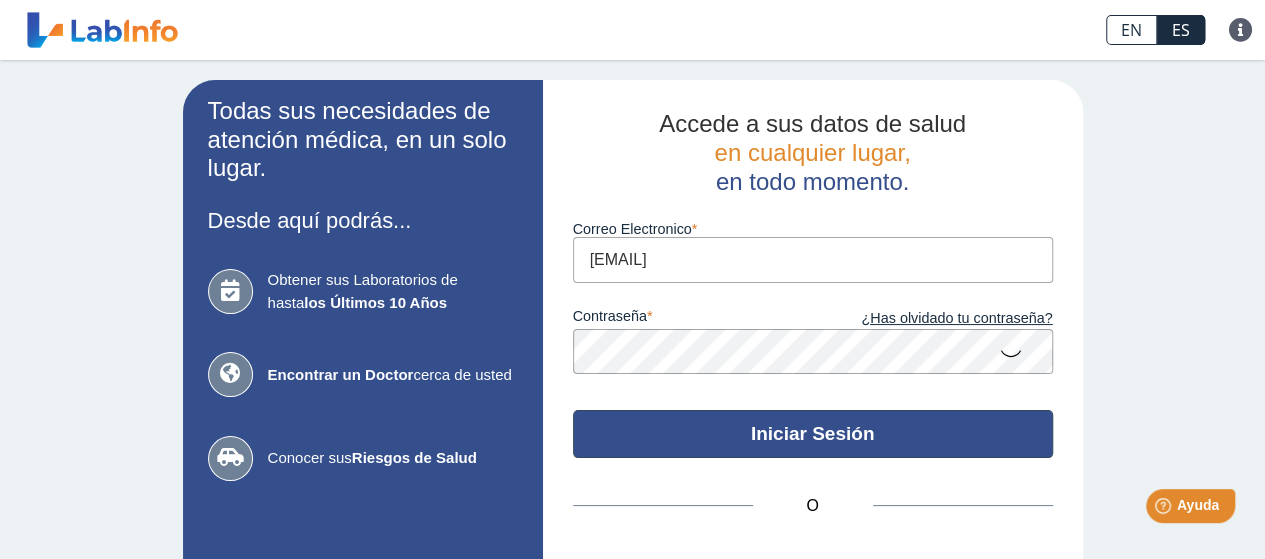 click on "Iniciar Sesión" 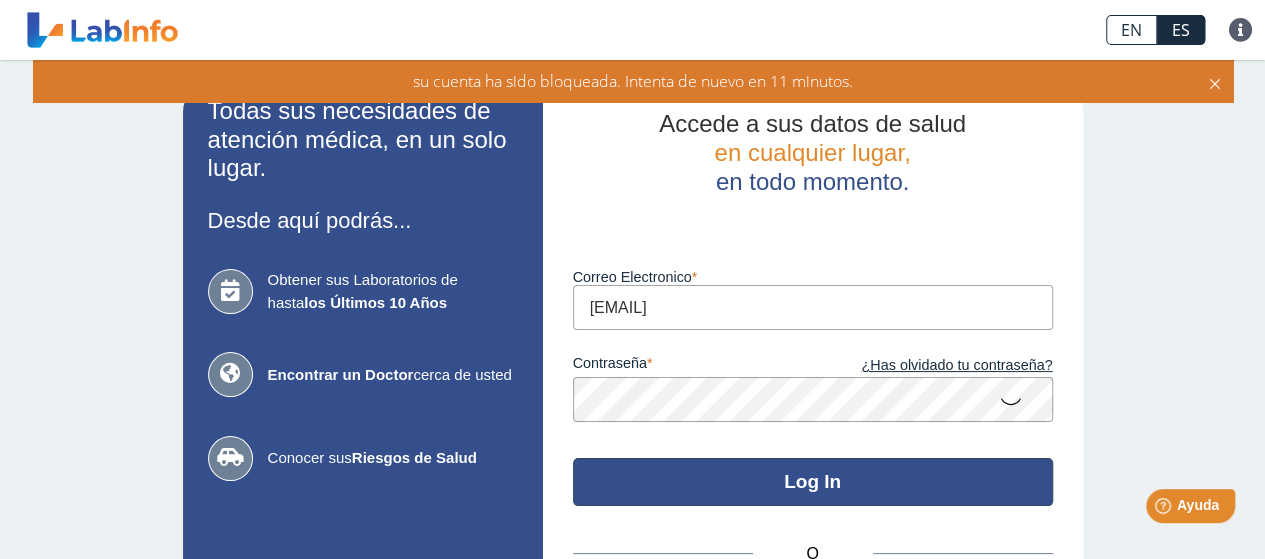 click on "Log In" 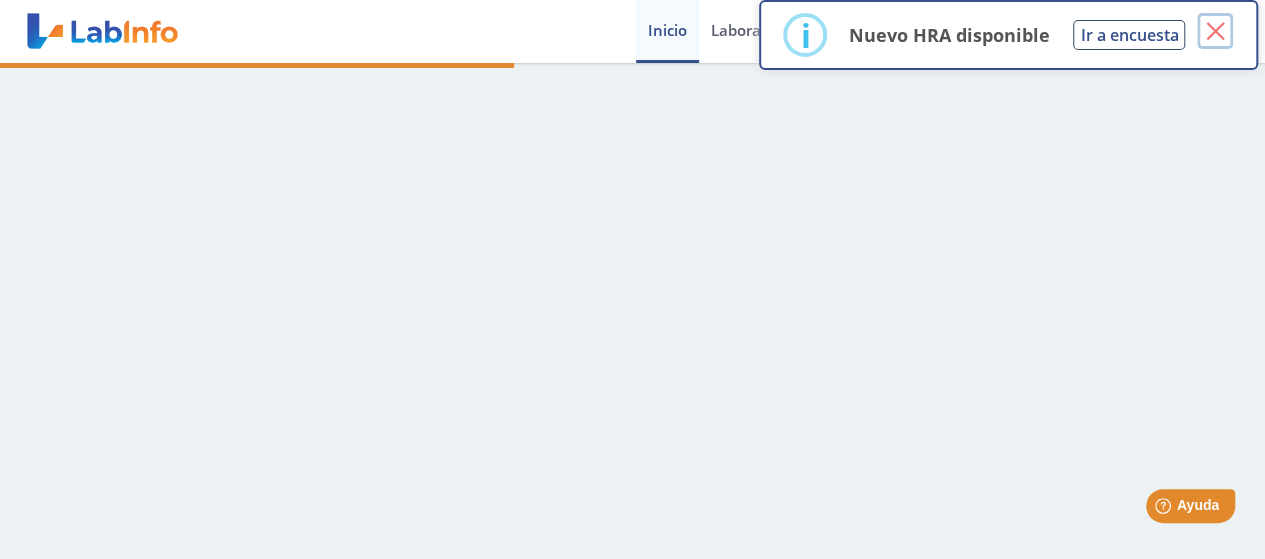 click on "×" at bounding box center [1215, 31] 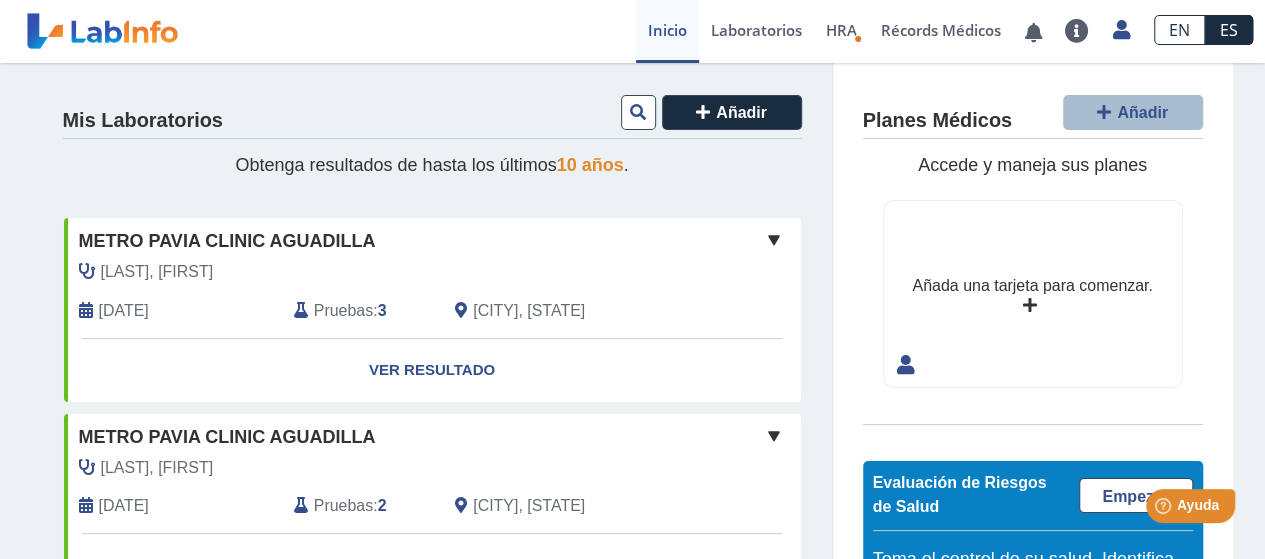 scroll, scrollTop: 100, scrollLeft: 0, axis: vertical 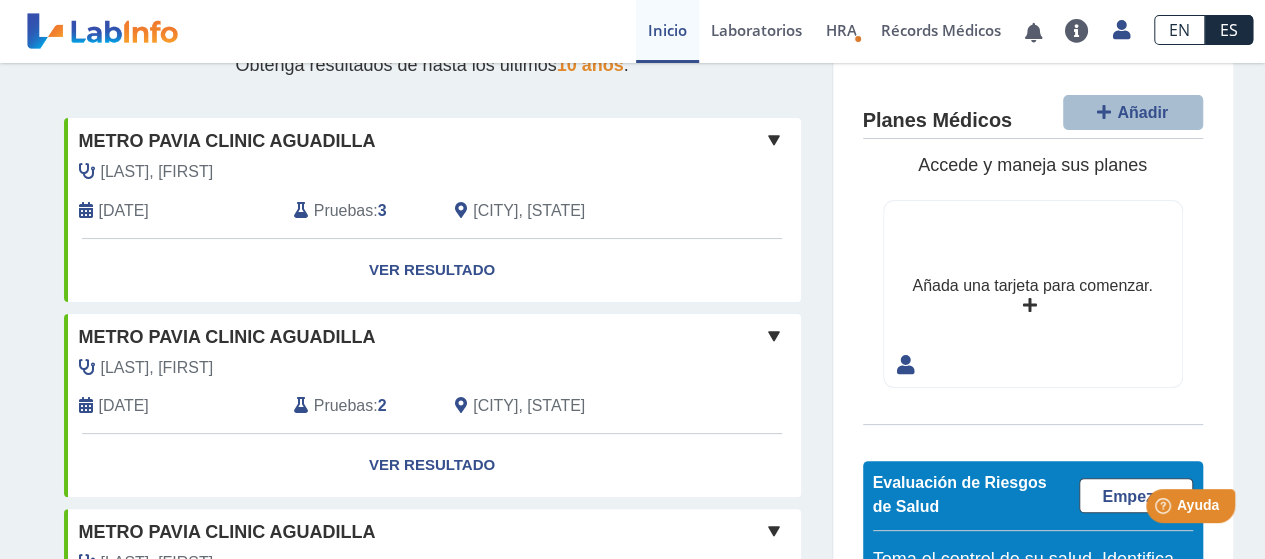 click on "Pruebas" 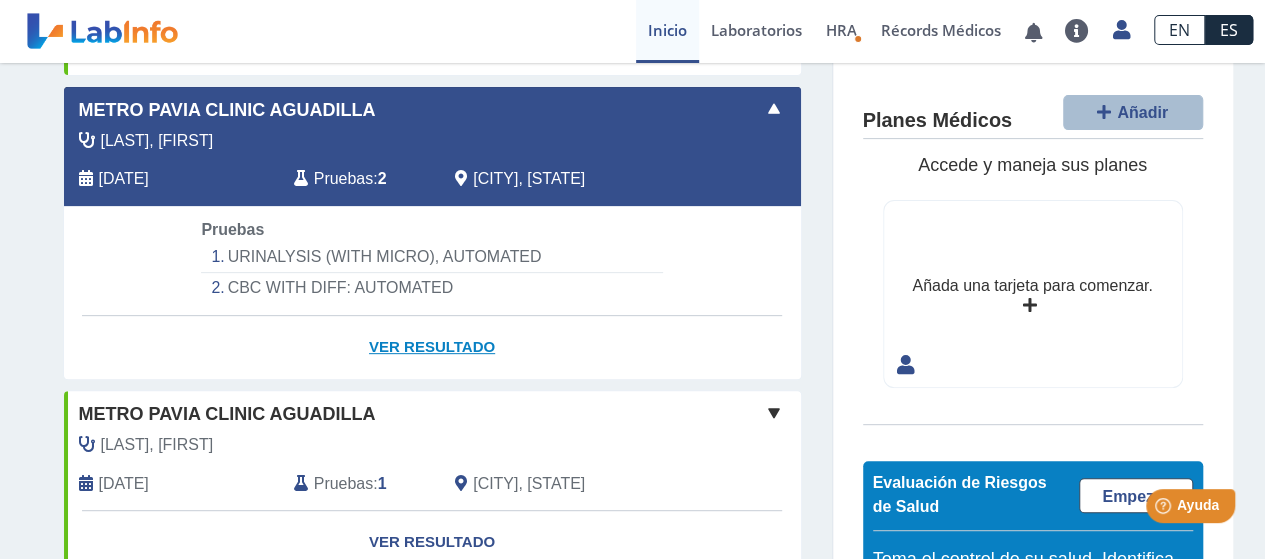 scroll, scrollTop: 400, scrollLeft: 0, axis: vertical 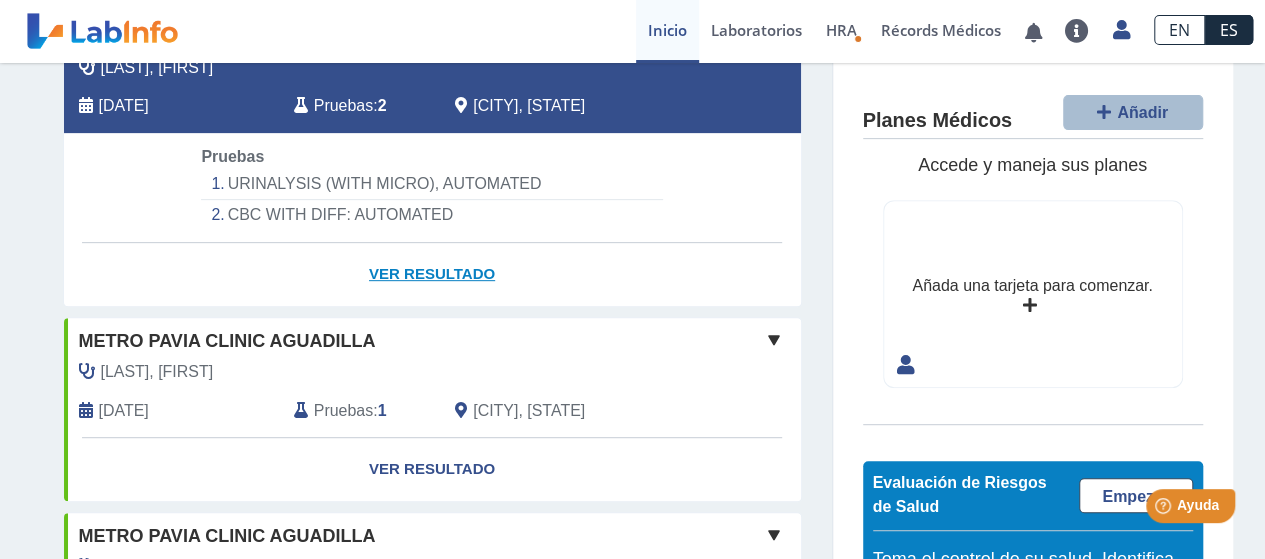 click on "Ver Resultado" 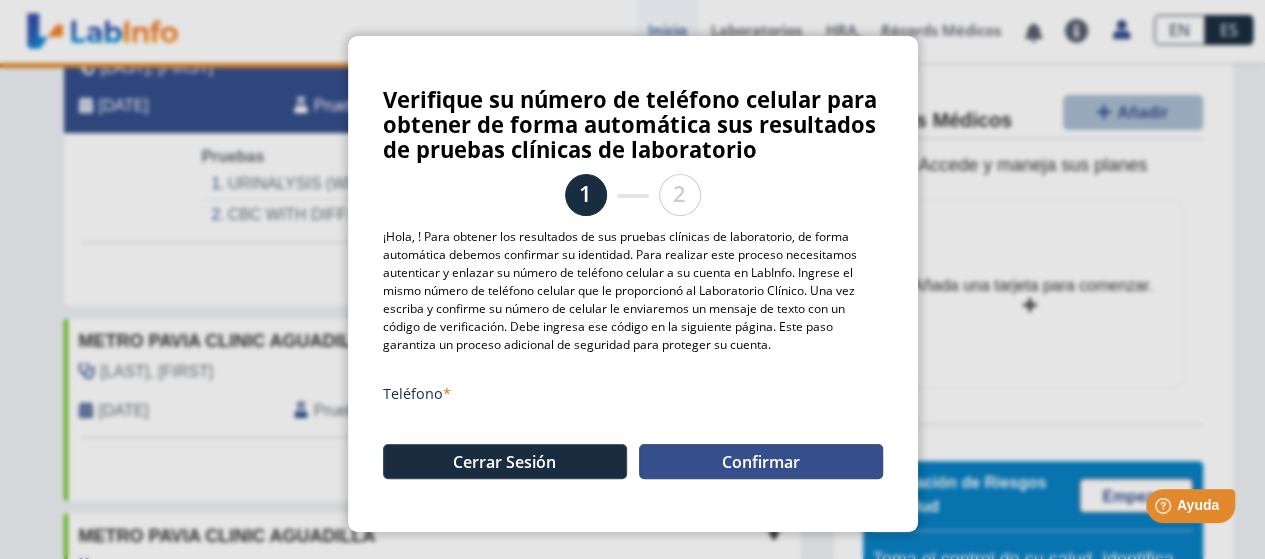 click on "Confirmar" 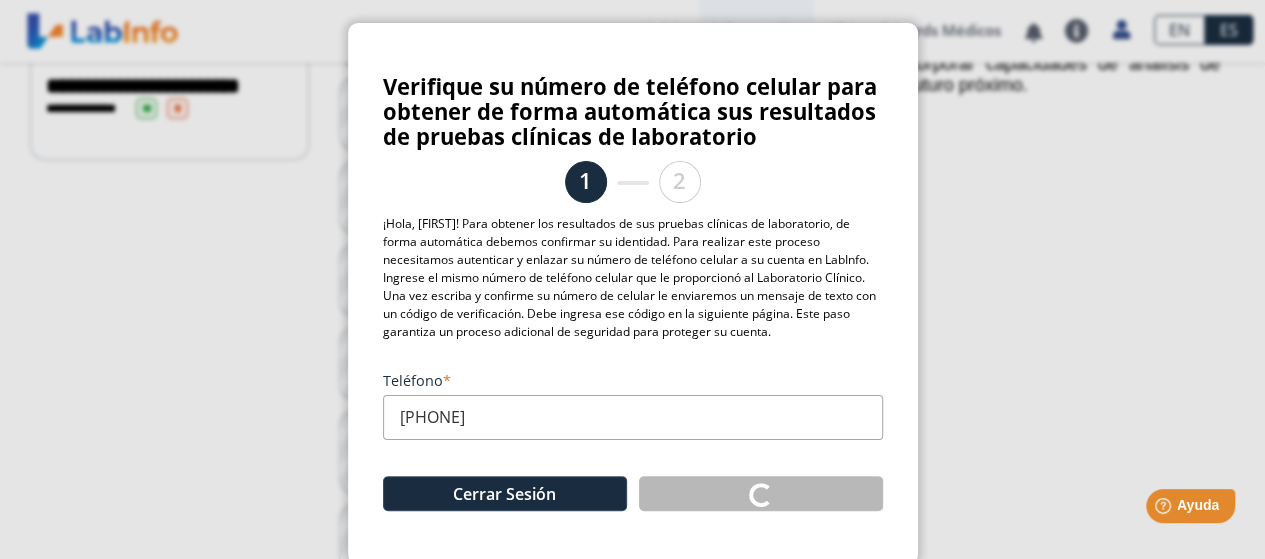 scroll, scrollTop: 17, scrollLeft: 0, axis: vertical 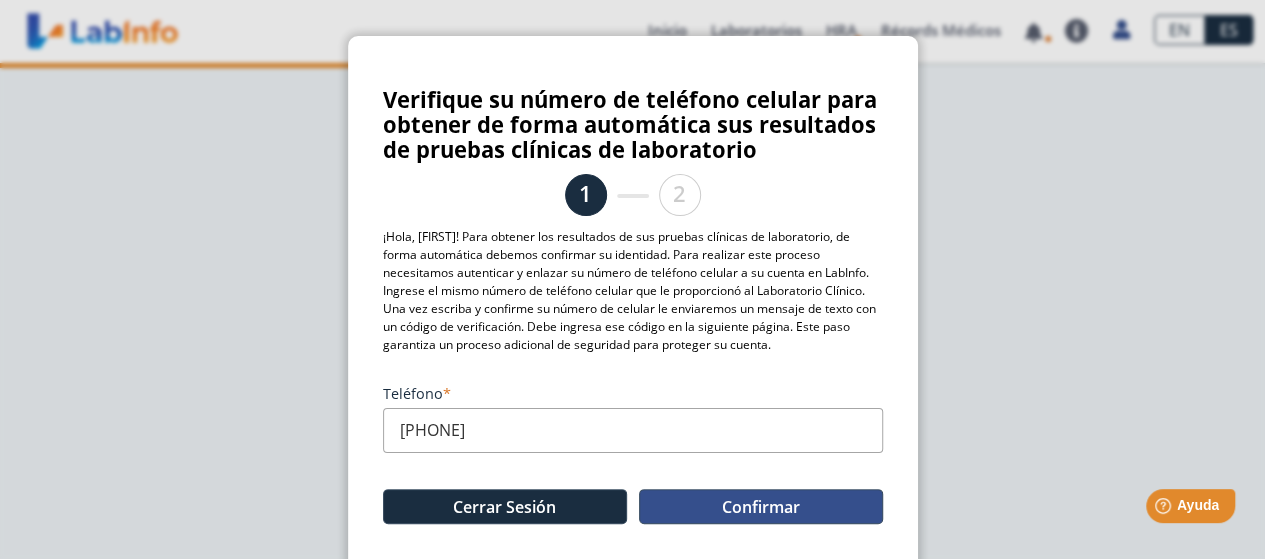 click on "Confirmar" 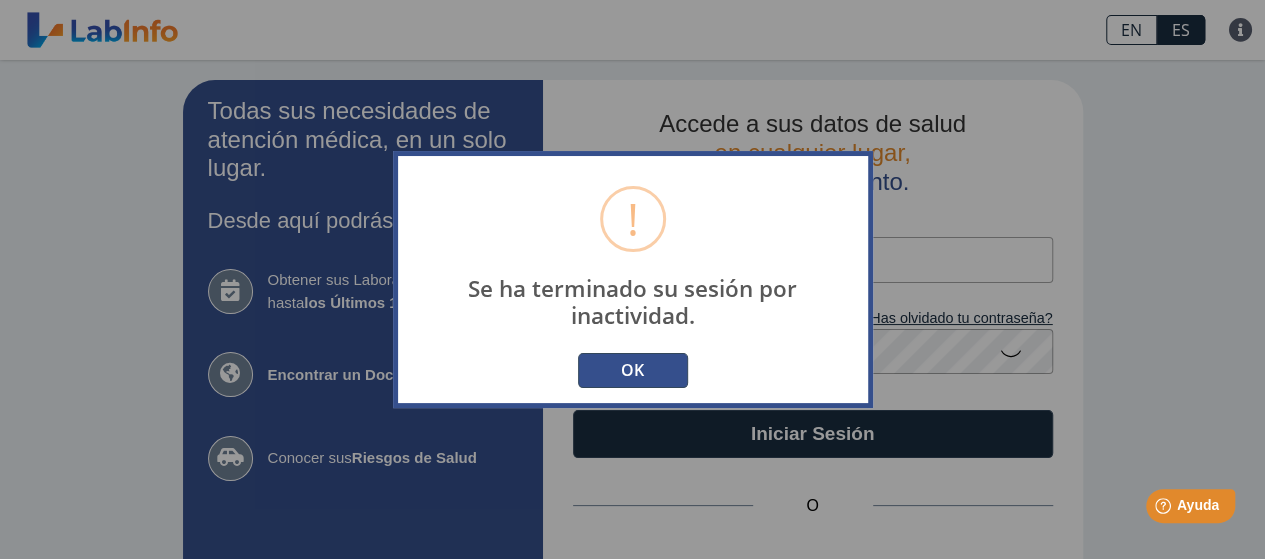 click on "OK" at bounding box center [633, 370] 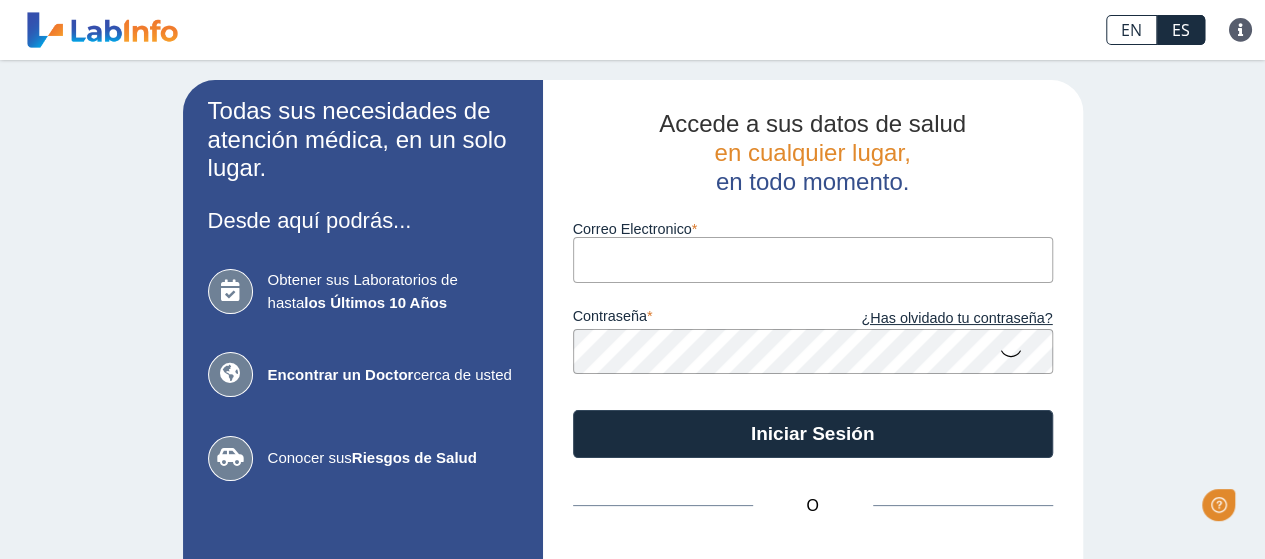scroll, scrollTop: 0, scrollLeft: 0, axis: both 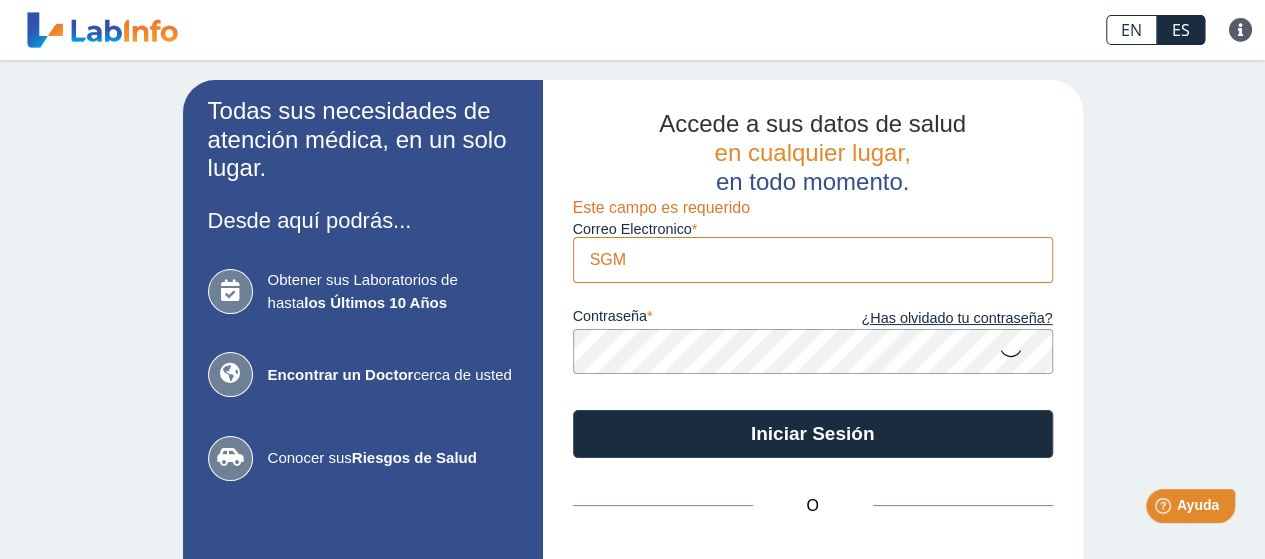 drag, startPoint x: 0, startPoint y: 0, endPoint x: 466, endPoint y: 256, distance: 531.68787 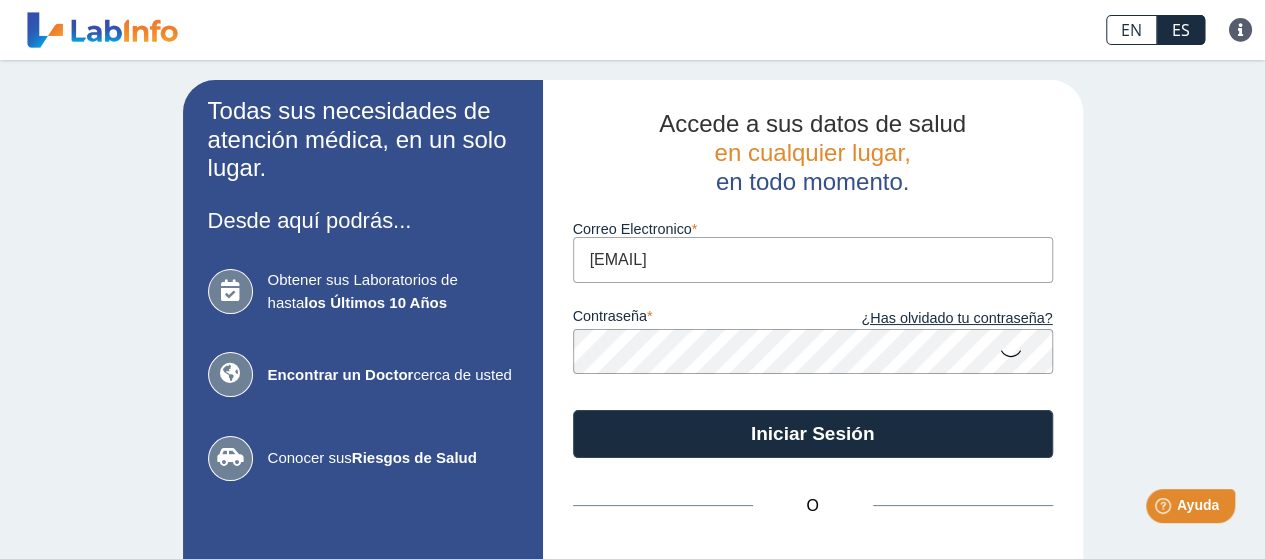 type on "[EMAIL]" 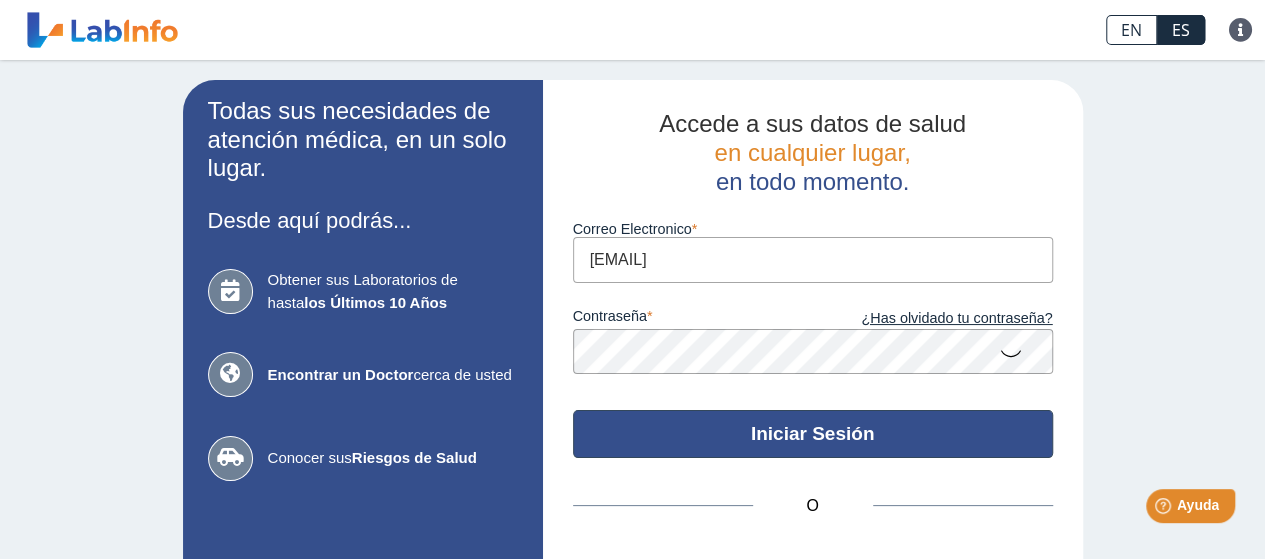 click on "Iniciar Sesión" 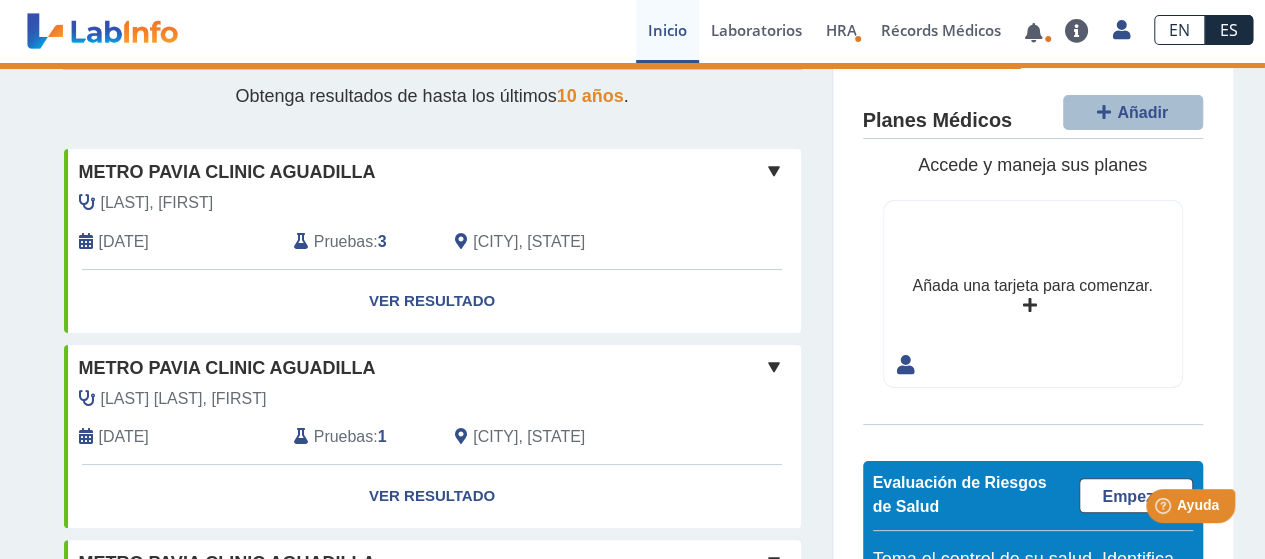 scroll, scrollTop: 100, scrollLeft: 0, axis: vertical 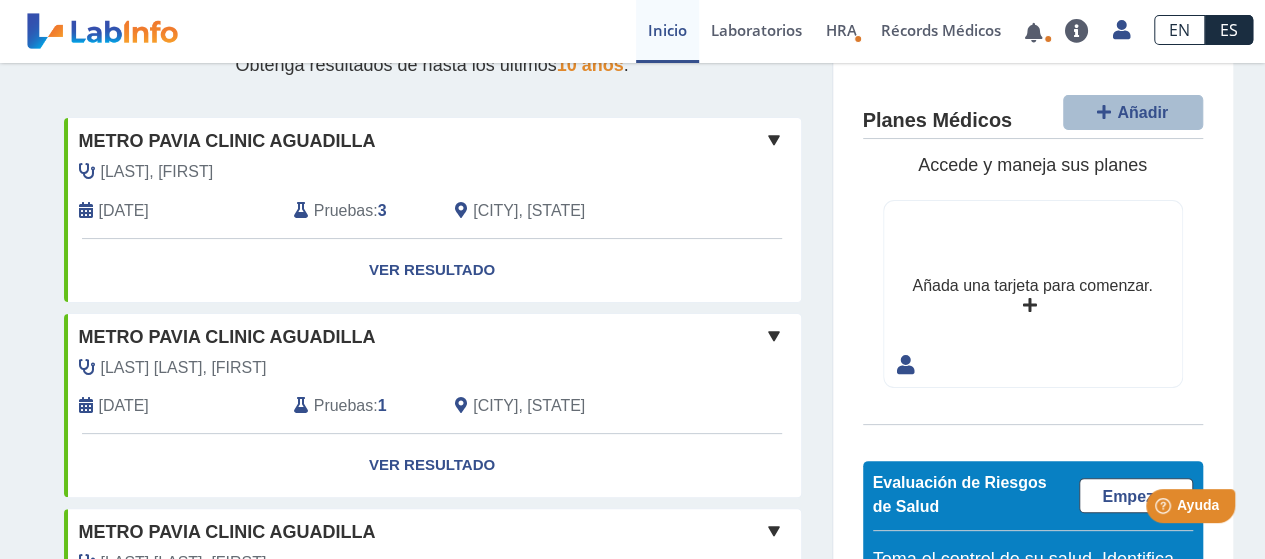click on "Pruebas" 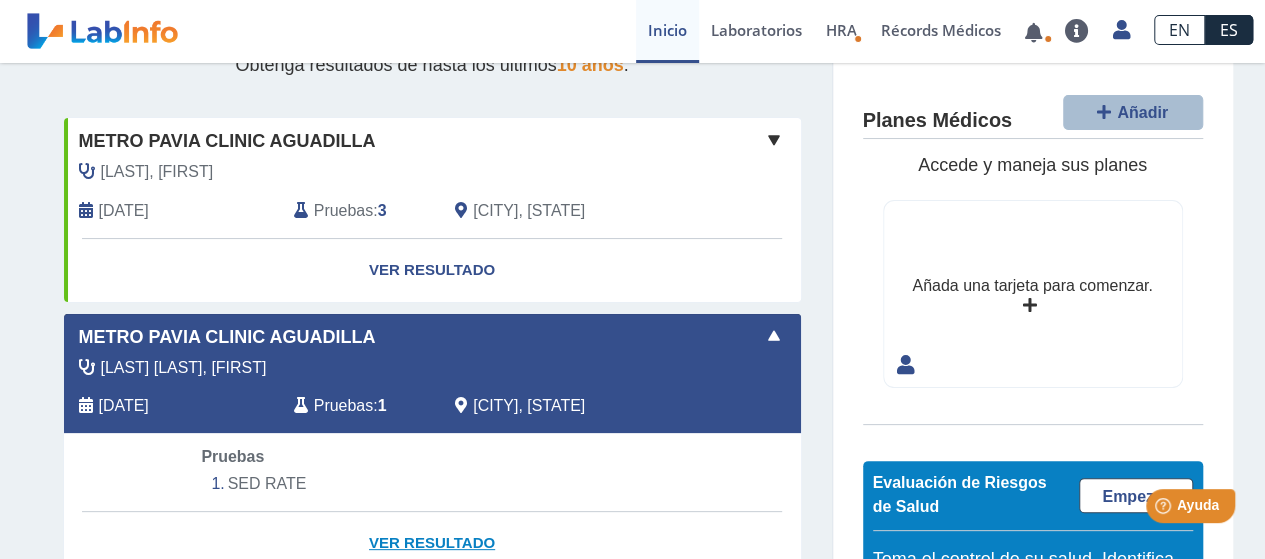click on "Ver Resultado" 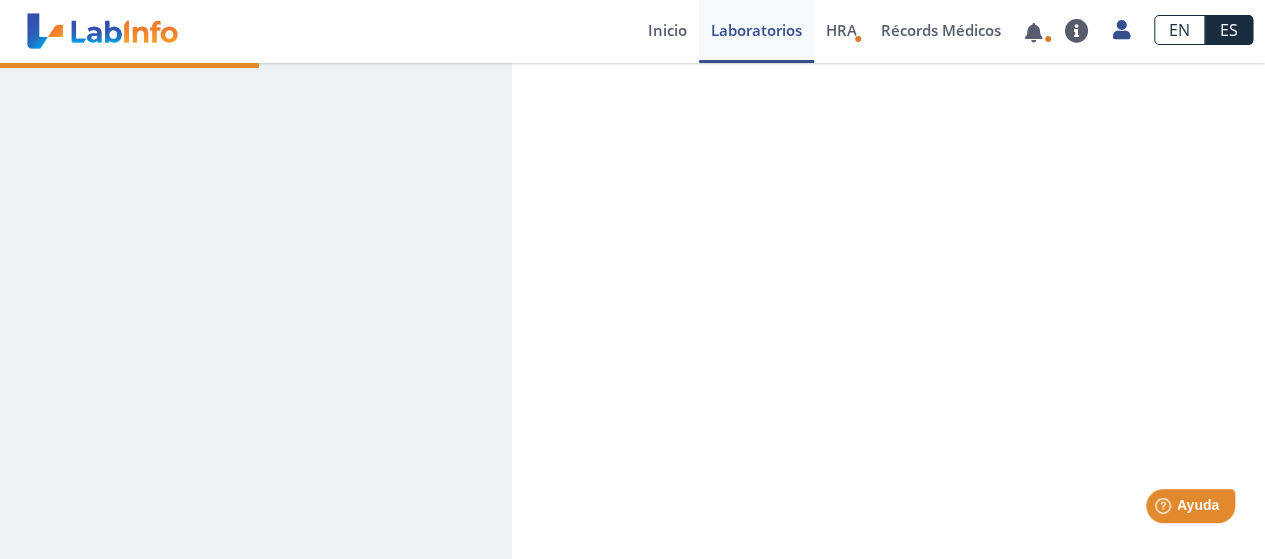 scroll, scrollTop: 0, scrollLeft: 0, axis: both 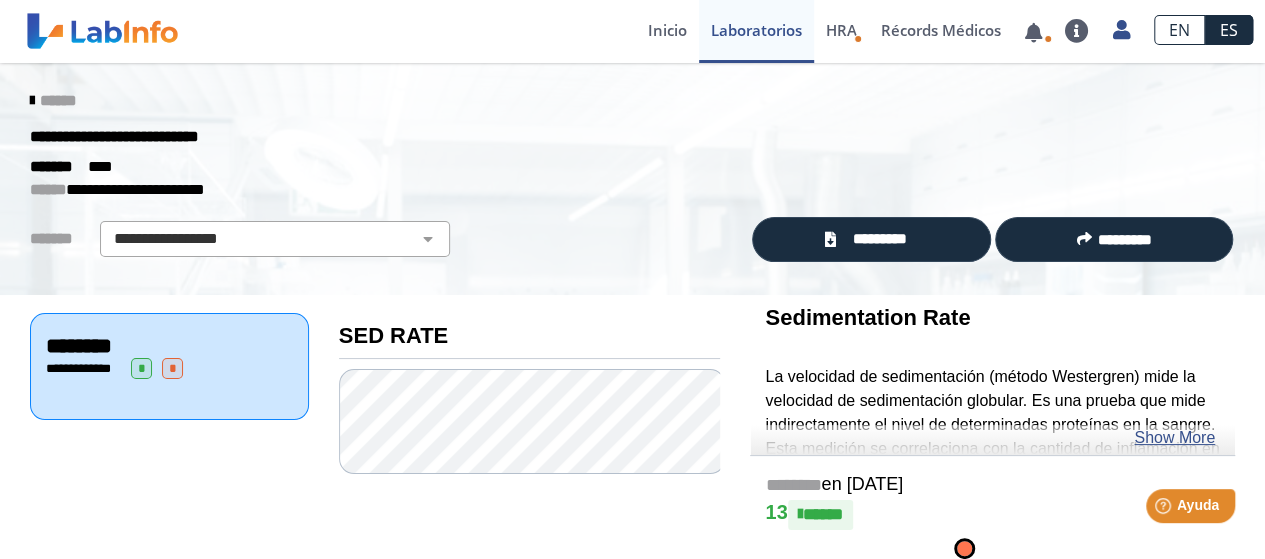 click 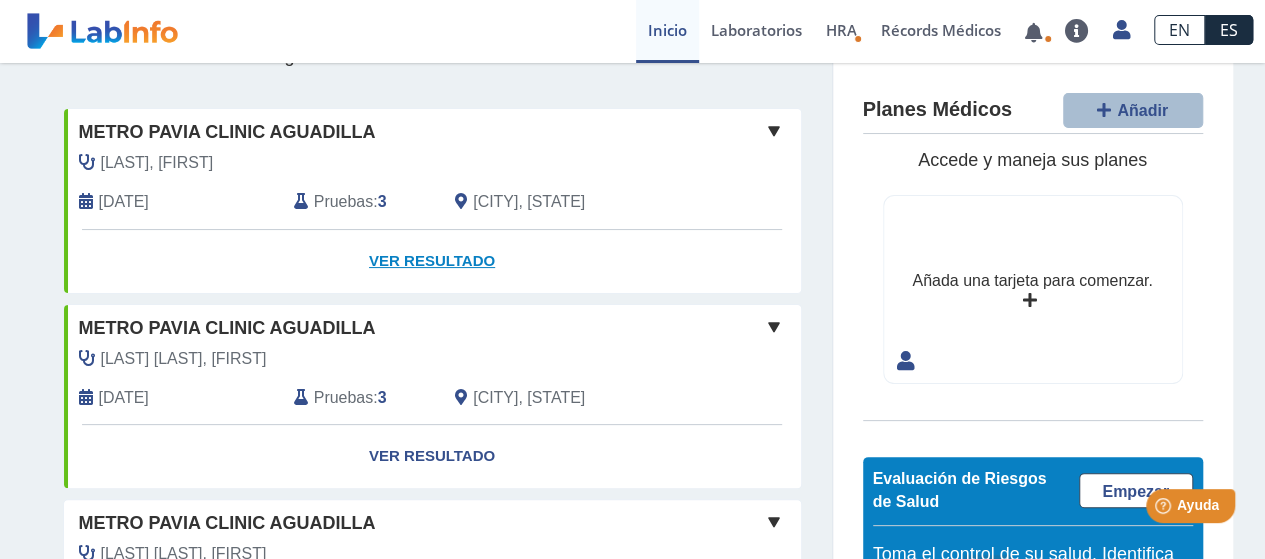 scroll, scrollTop: 200, scrollLeft: 0, axis: vertical 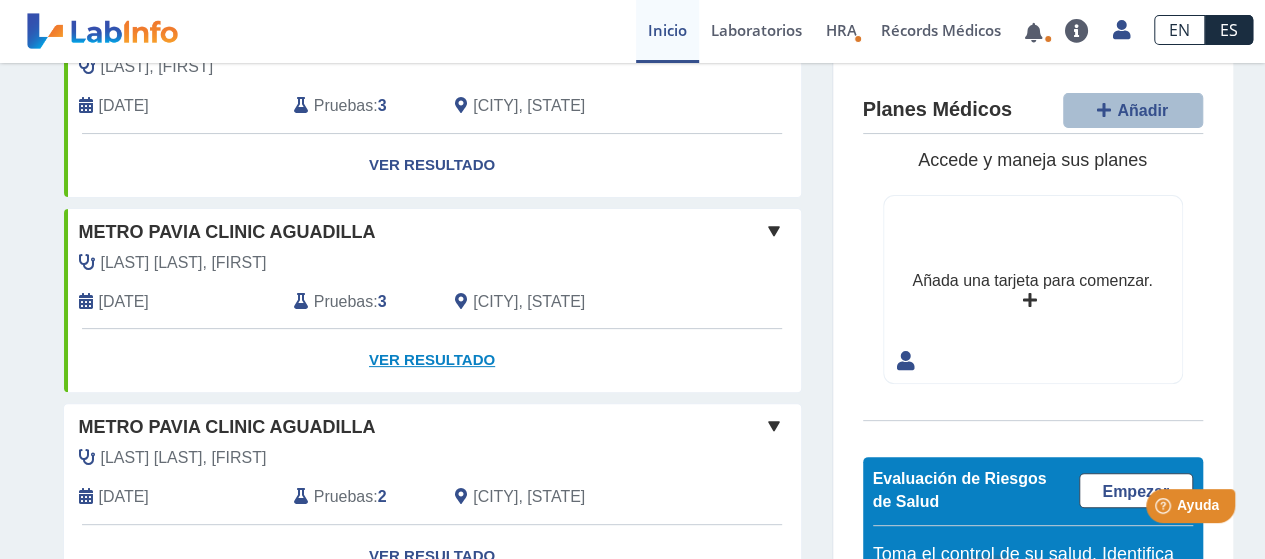 click on "Ver Resultado" 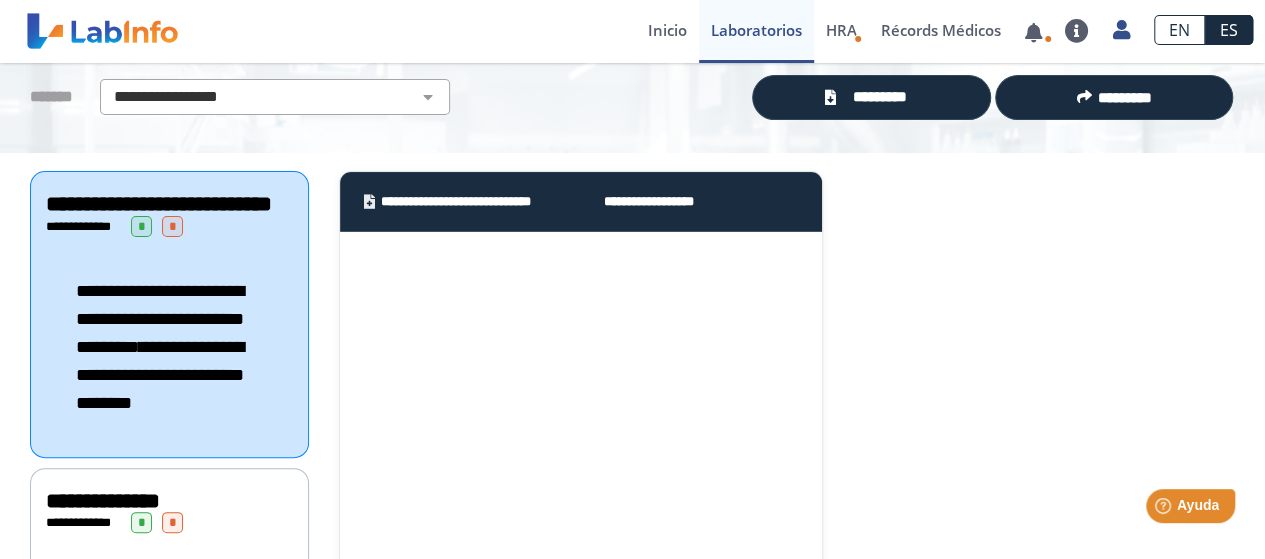 scroll, scrollTop: 0, scrollLeft: 0, axis: both 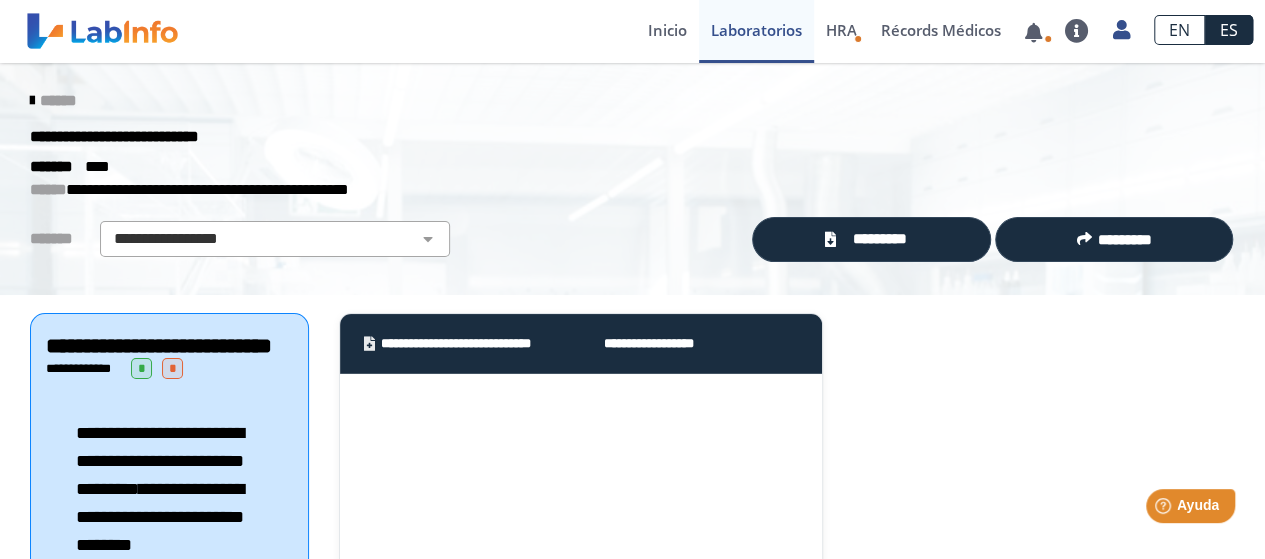 click 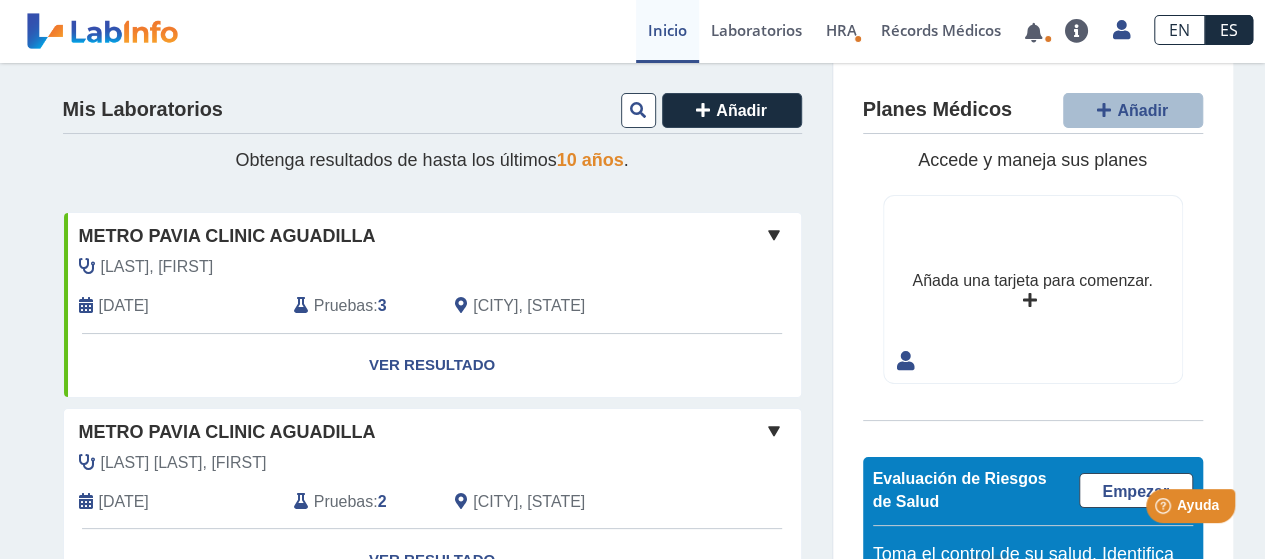 click on "Pruebas" 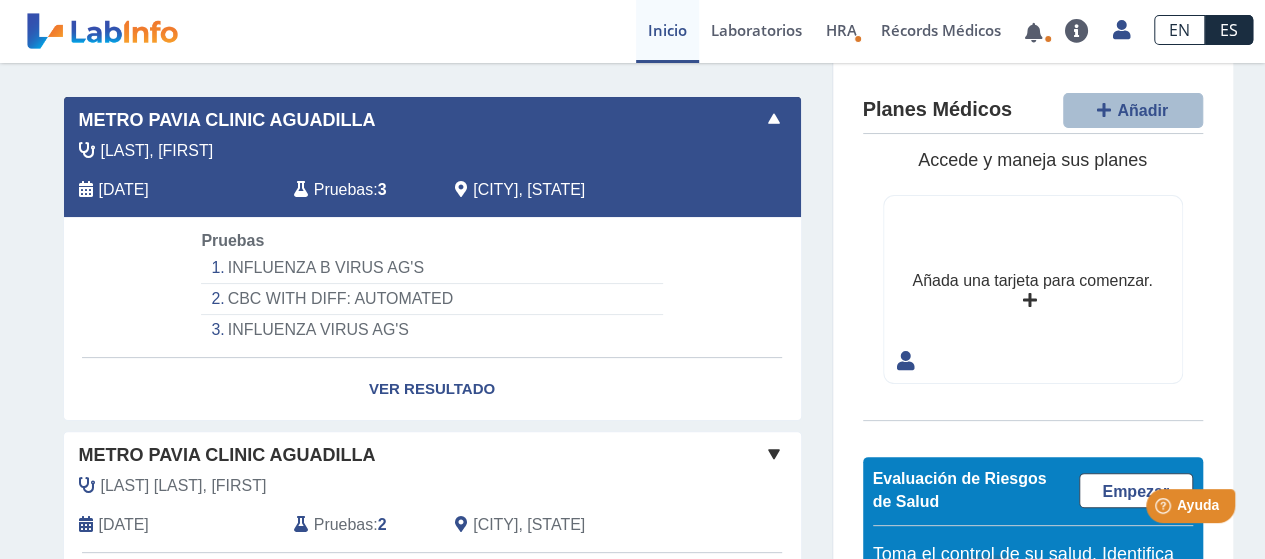 scroll, scrollTop: 200, scrollLeft: 0, axis: vertical 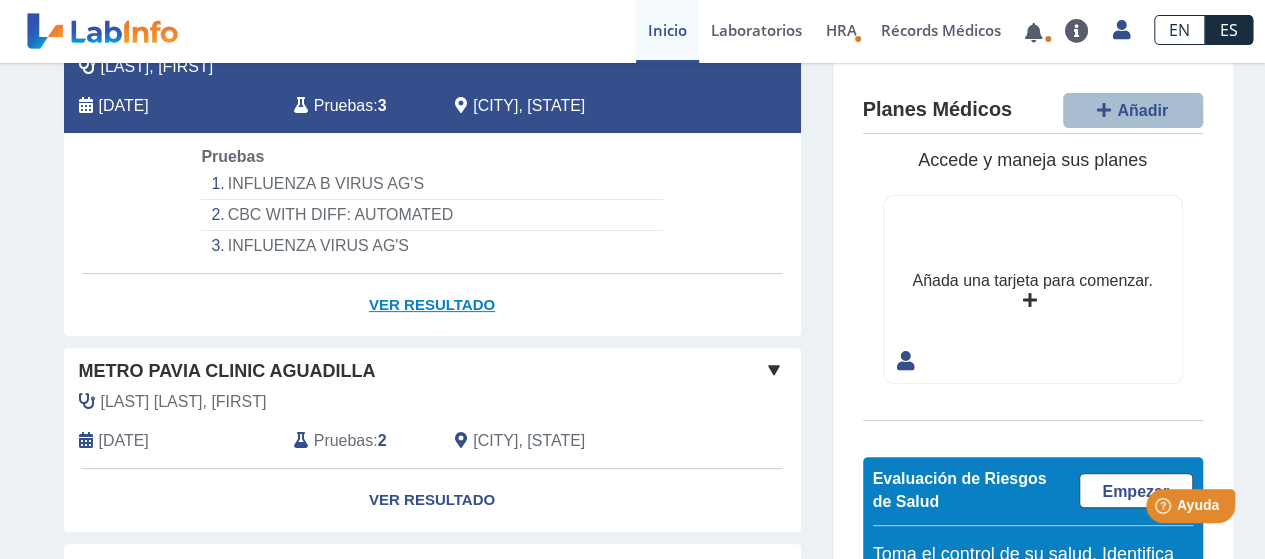 click on "Ver Resultado" 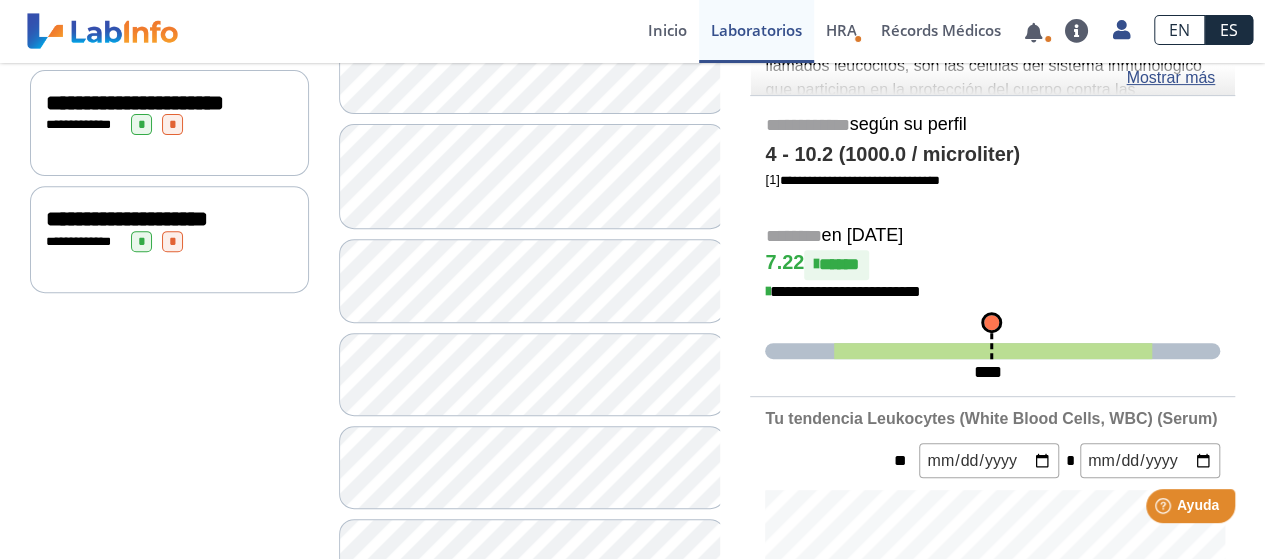 scroll, scrollTop: 0, scrollLeft: 0, axis: both 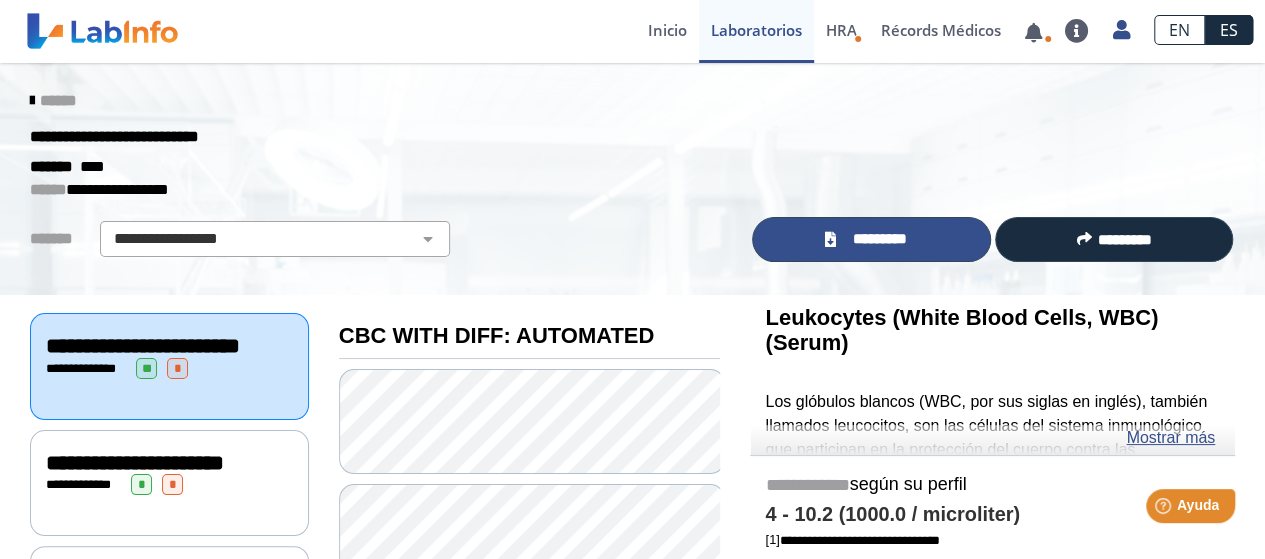 click on "*********" 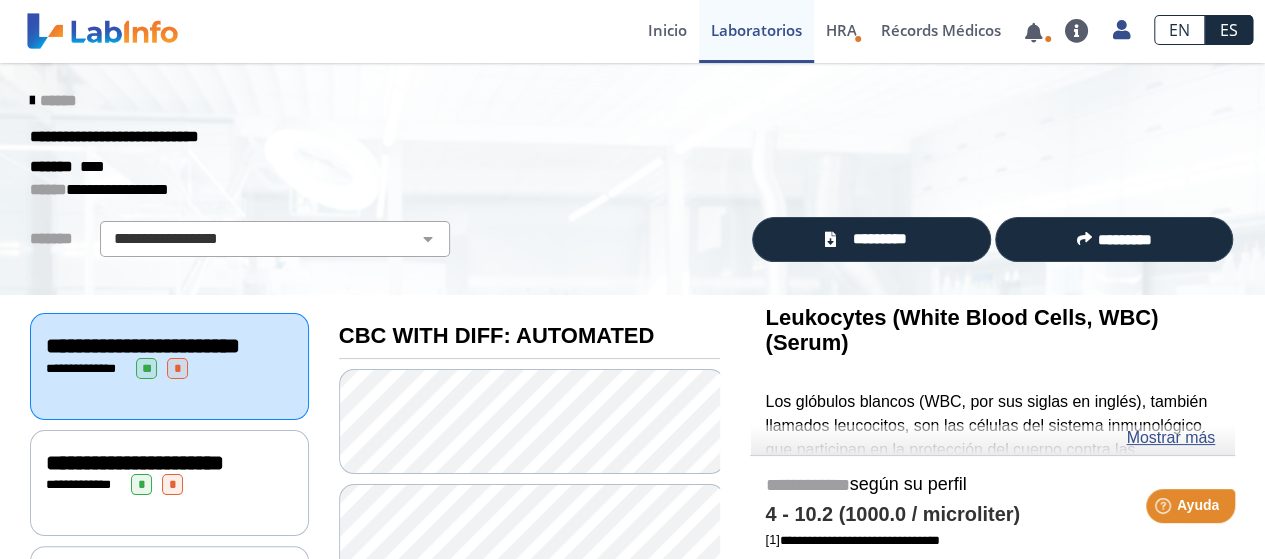click on "**********" 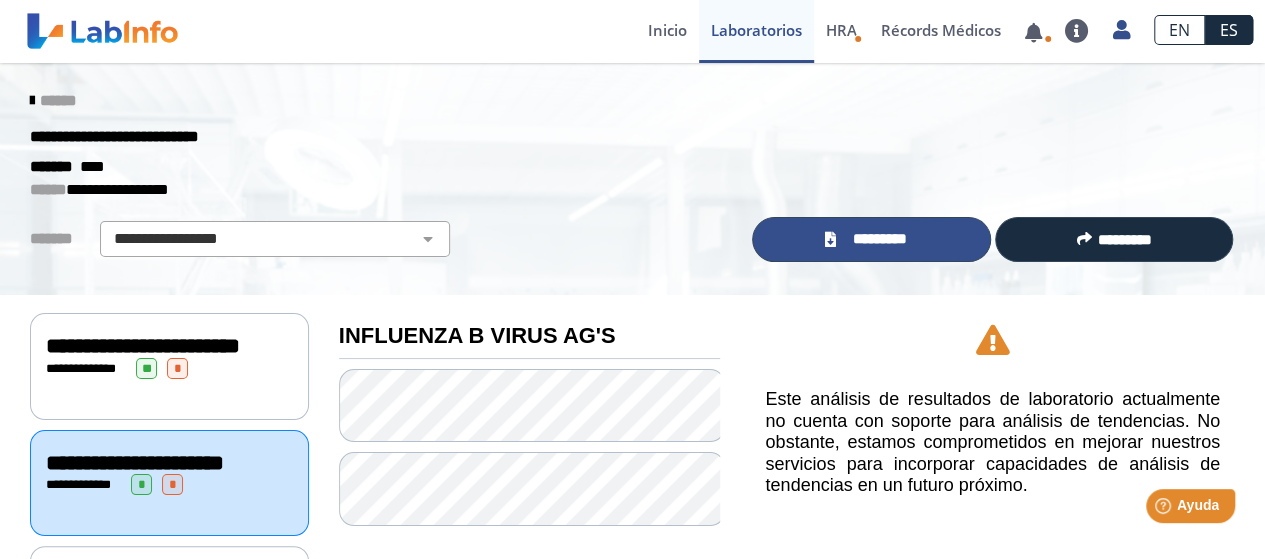 click on "*********" 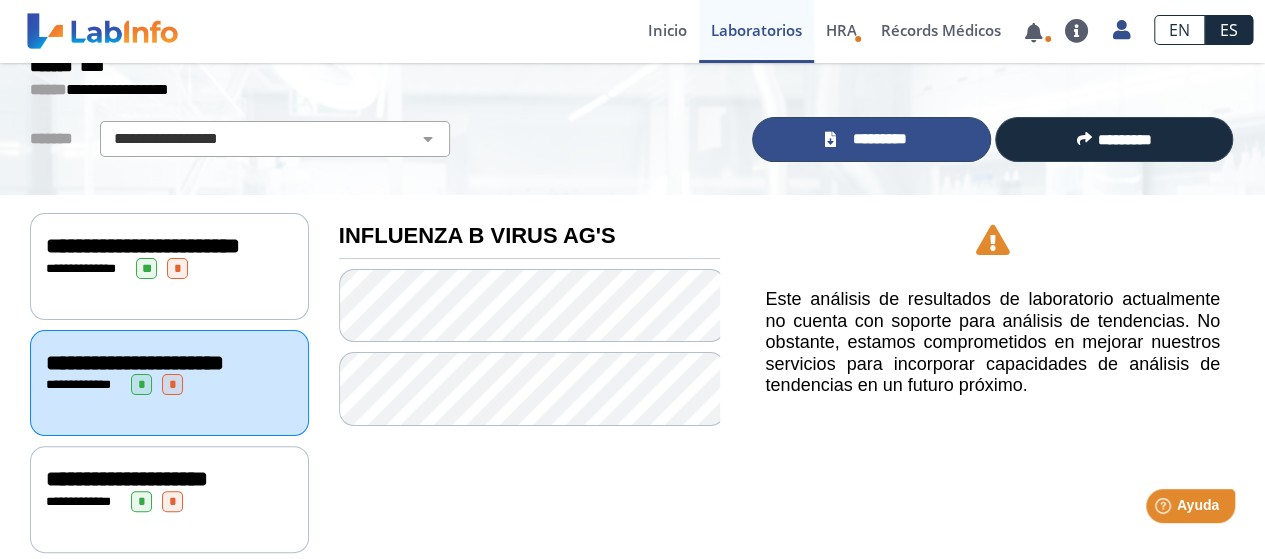 scroll, scrollTop: 170, scrollLeft: 0, axis: vertical 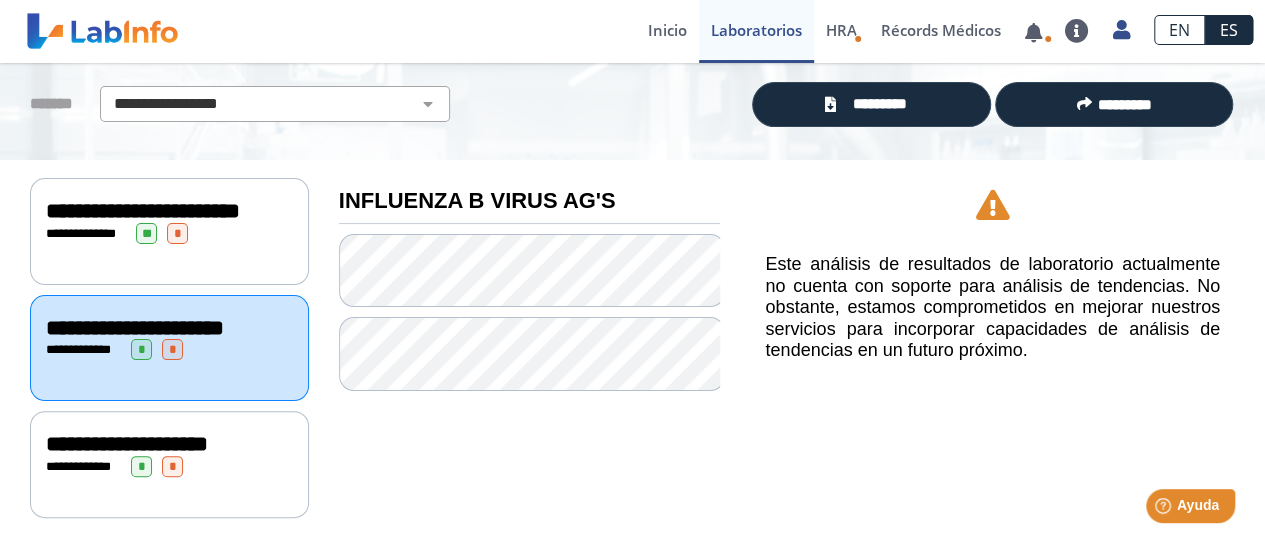 click on "**********" 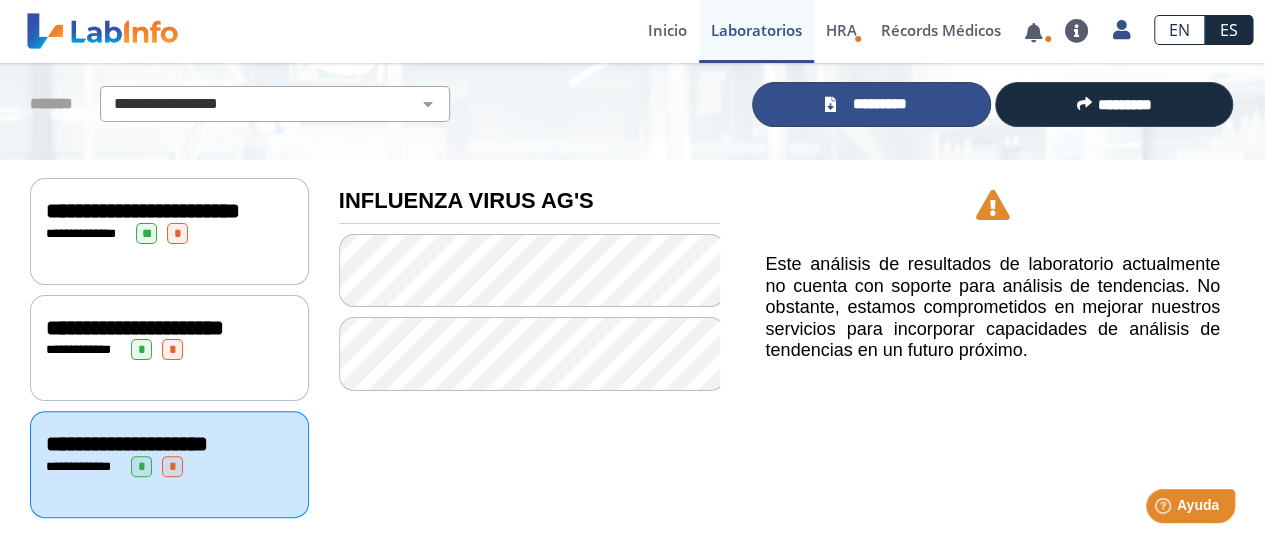 click on "*********" 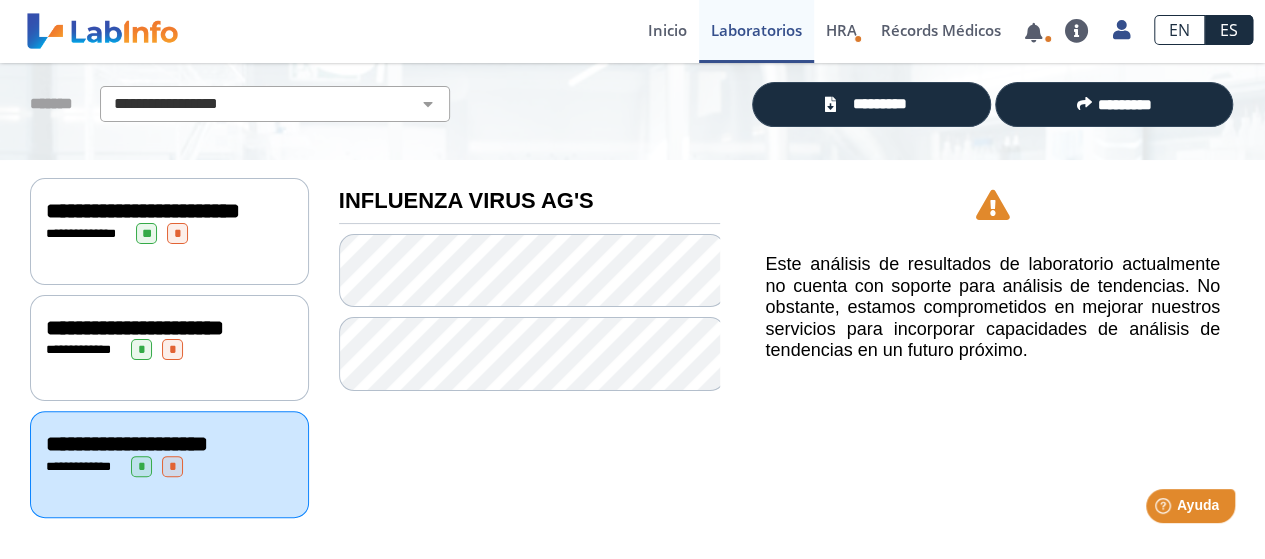 click on "**********" 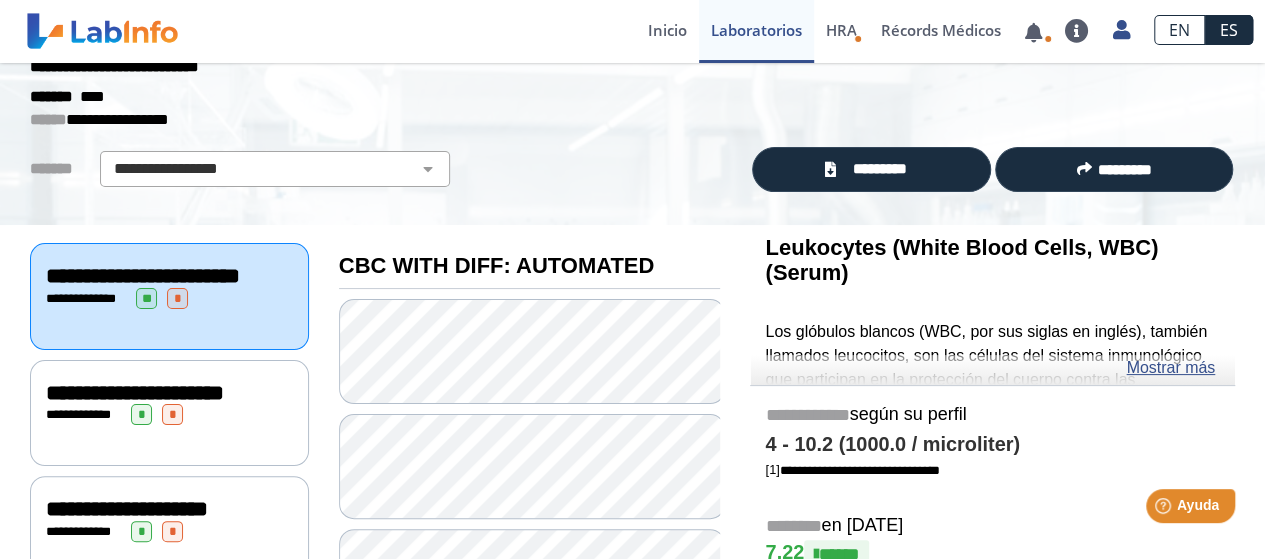 scroll, scrollTop: 0, scrollLeft: 0, axis: both 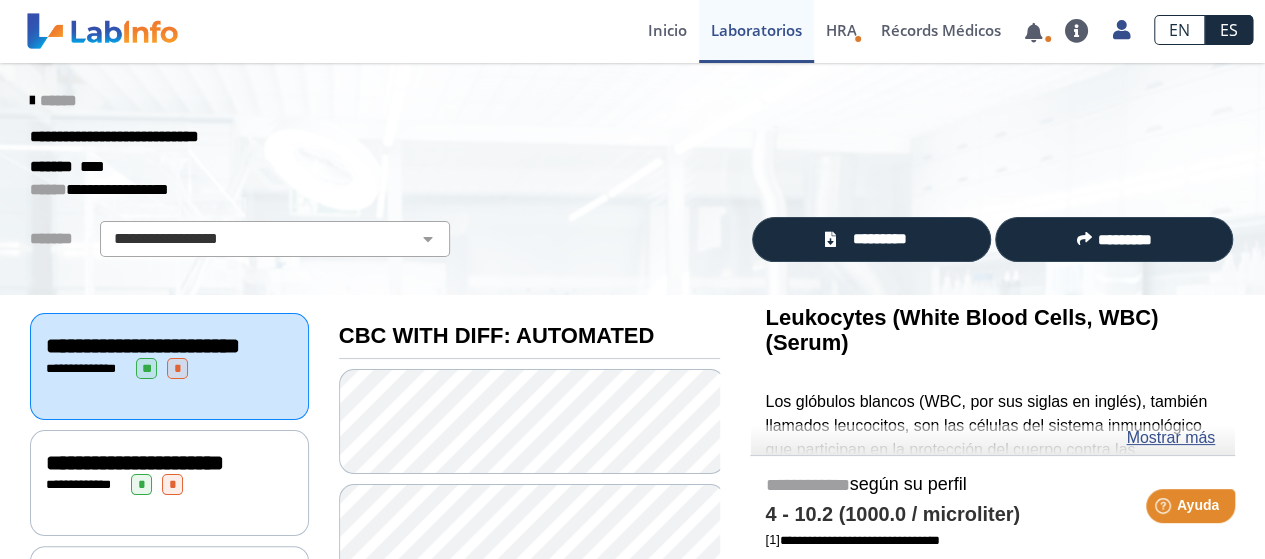 click on "**********" 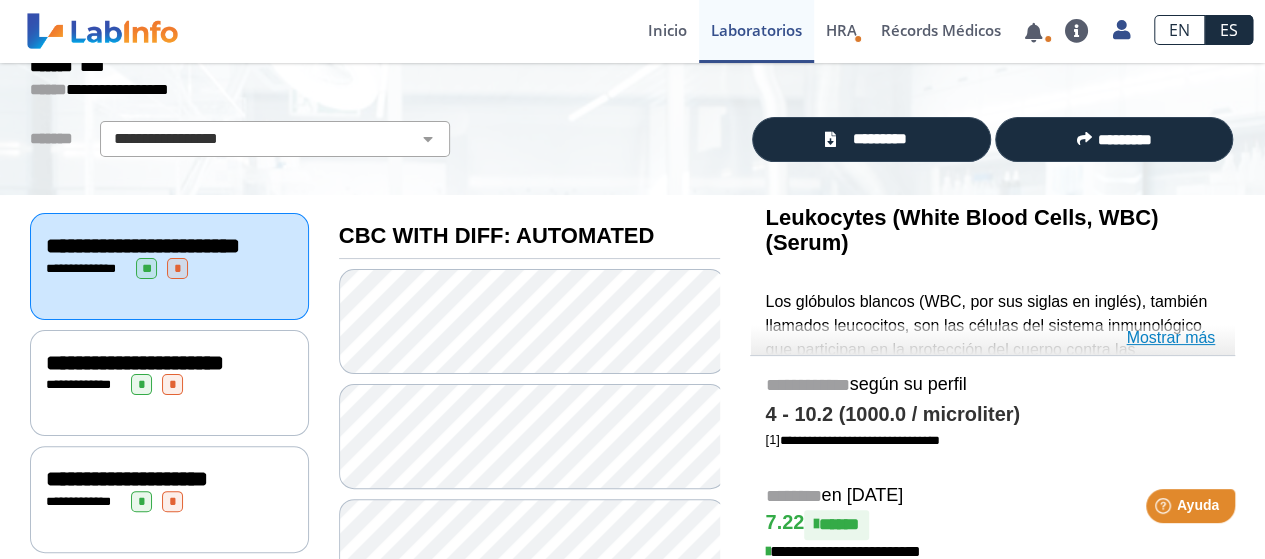 click on "Mostrar más" 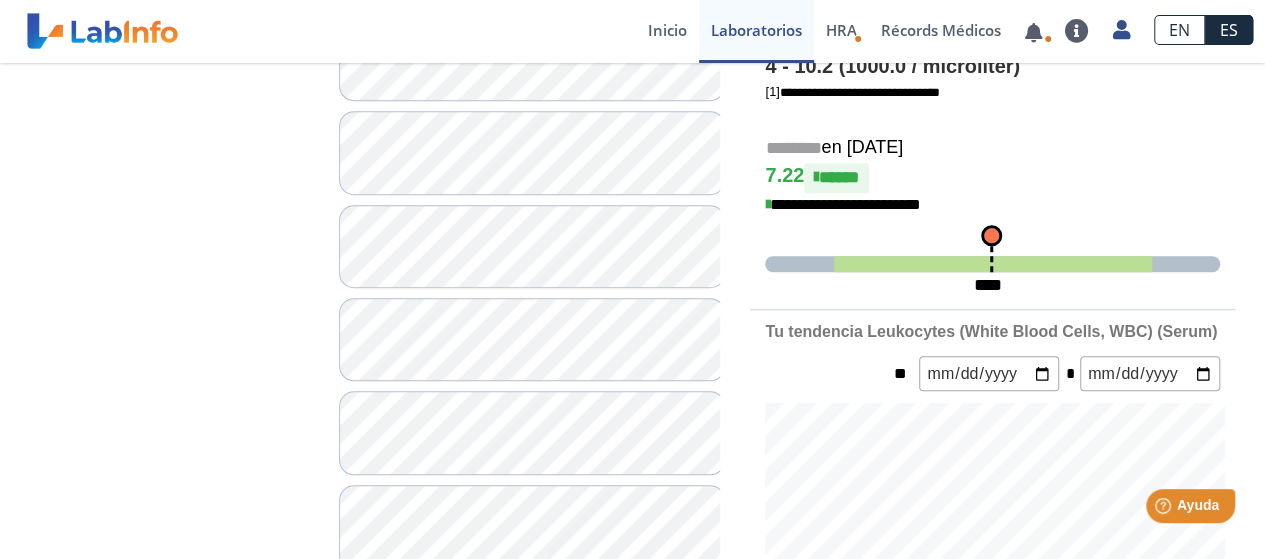 scroll, scrollTop: 800, scrollLeft: 0, axis: vertical 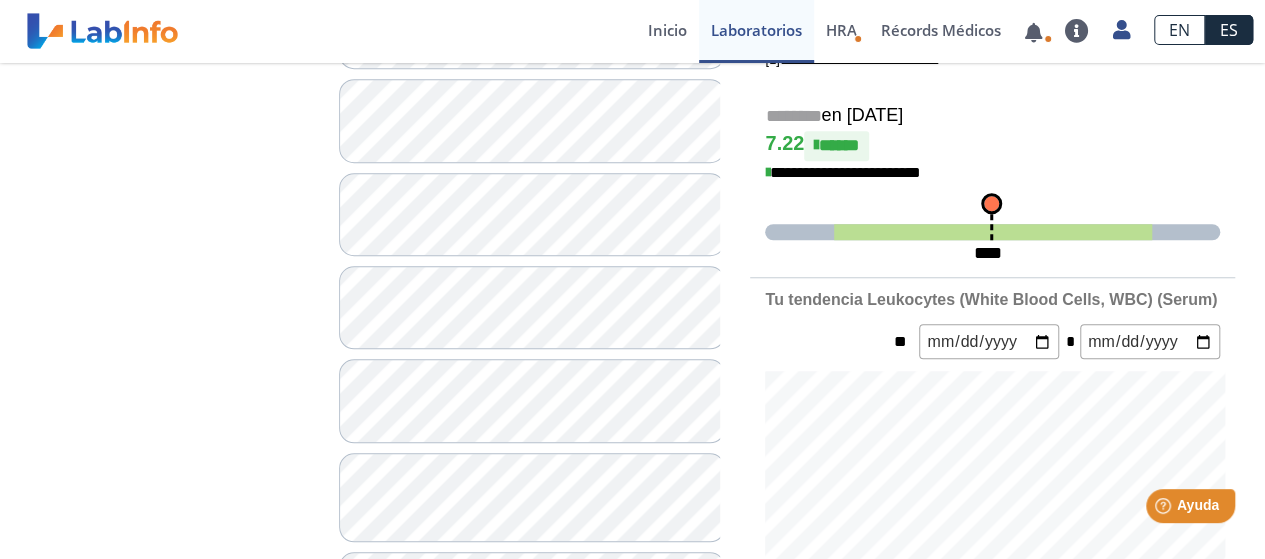 click on "****" 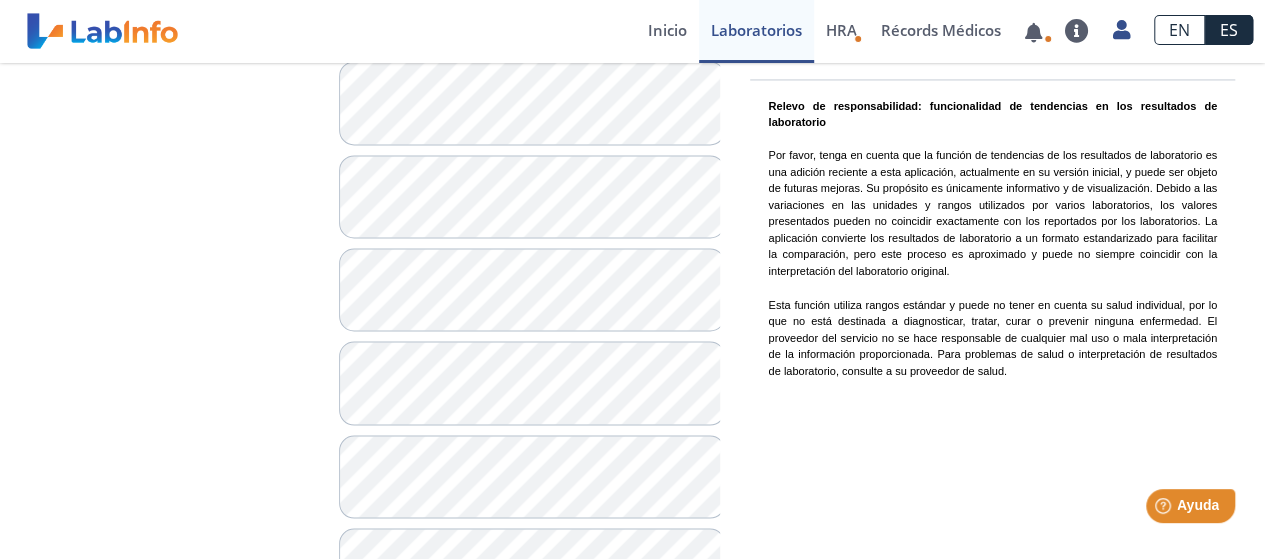 scroll, scrollTop: 1760, scrollLeft: 0, axis: vertical 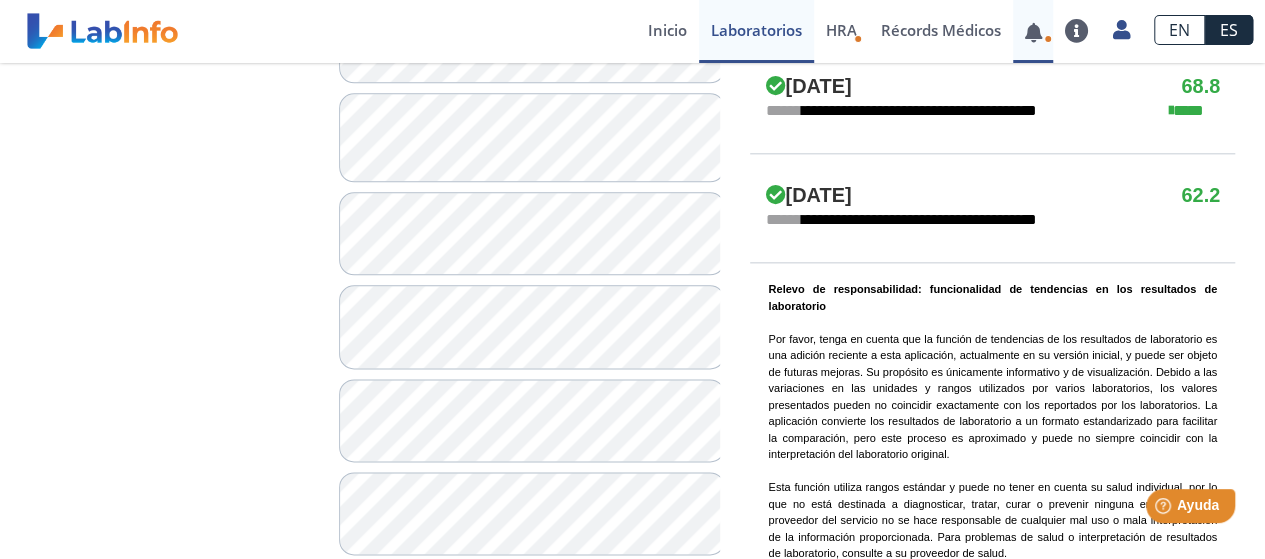 click at bounding box center [1033, 32] 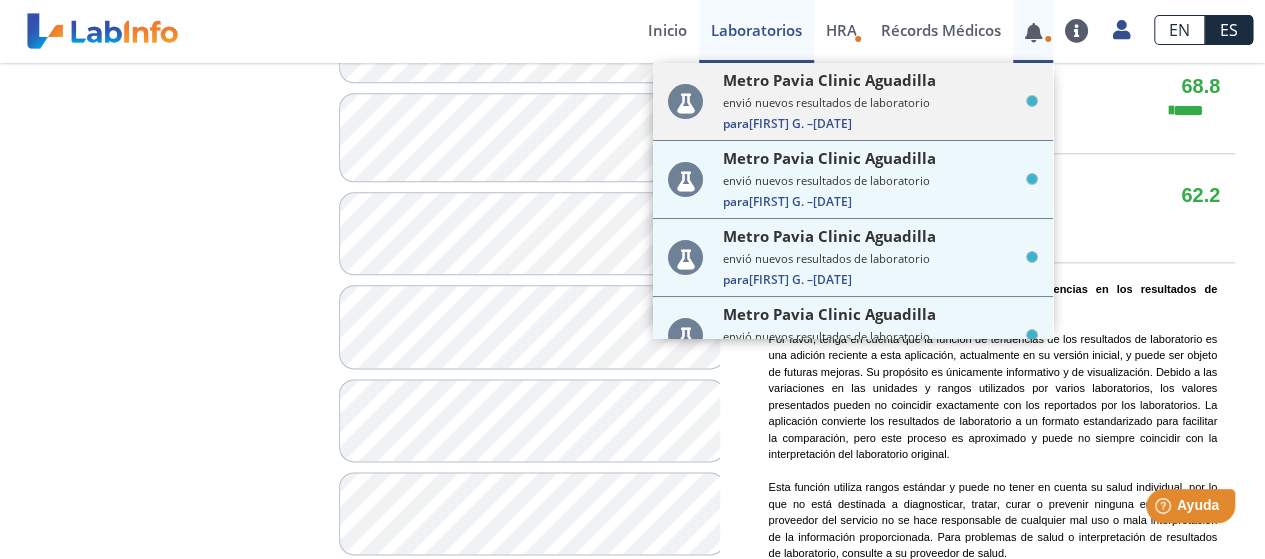 click on "Metro Pavia Clinic Aguadilla" at bounding box center (829, 80) 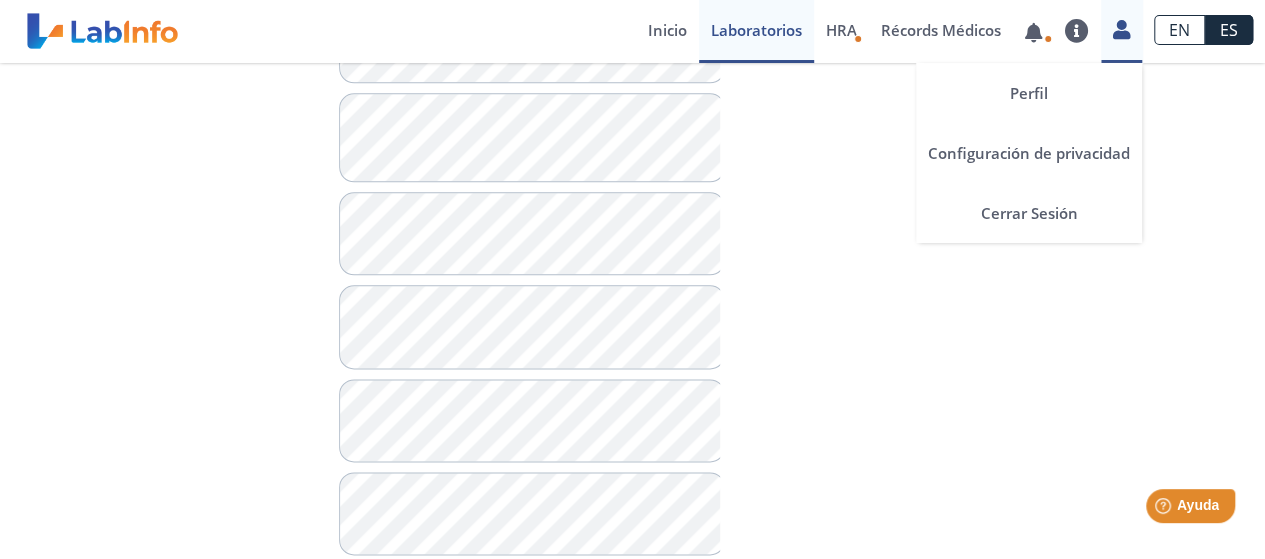 click at bounding box center (1121, 29) 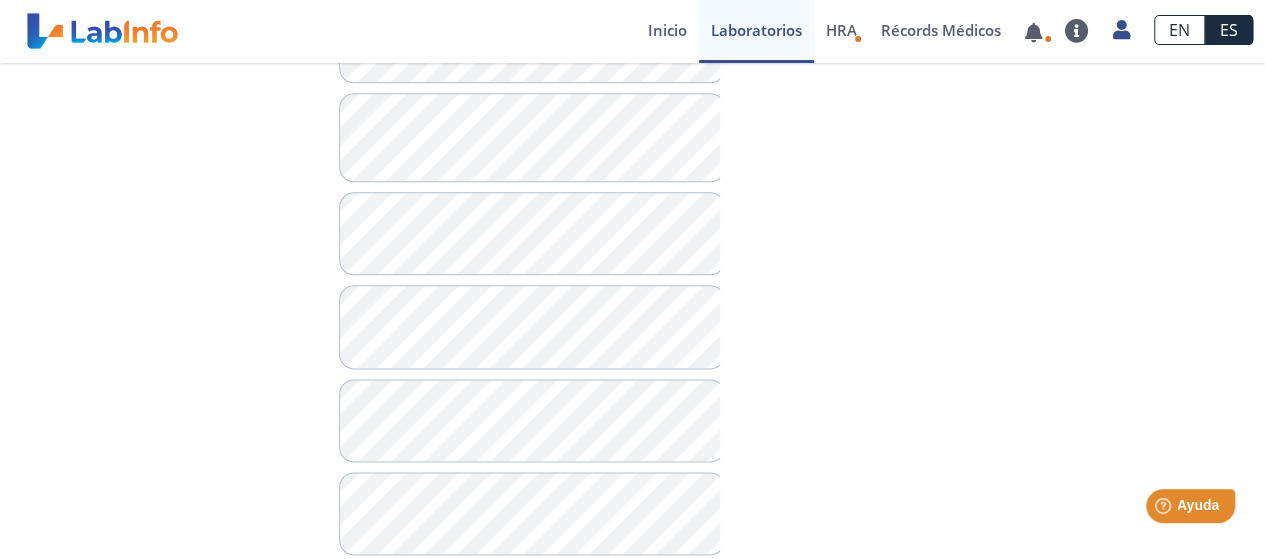 click 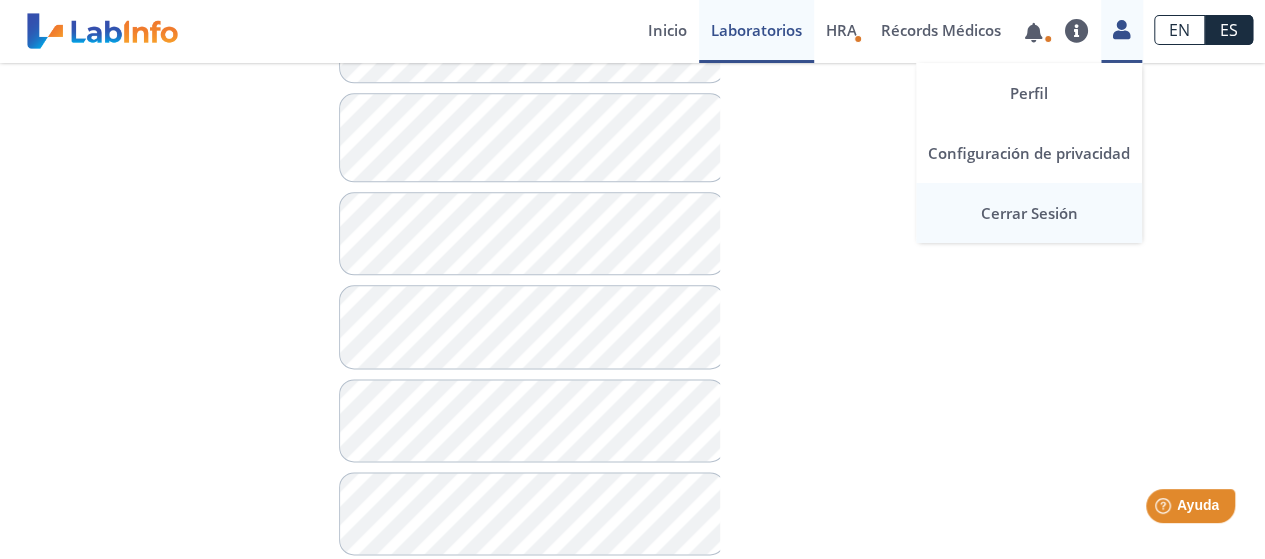 click on "Cerrar Sesión" at bounding box center [1029, 213] 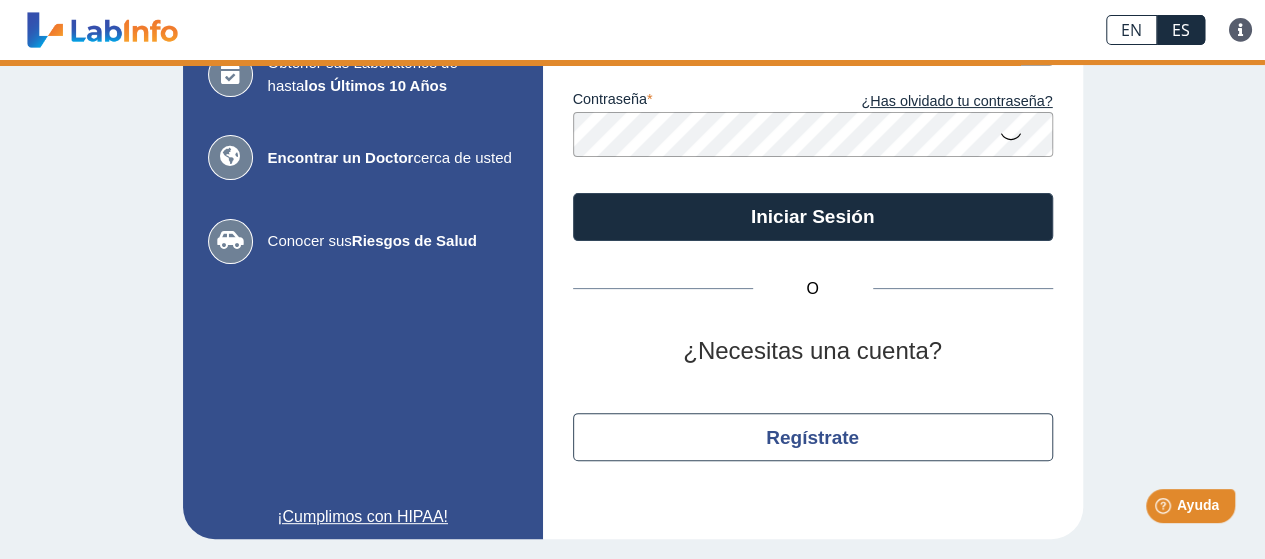scroll, scrollTop: 218, scrollLeft: 0, axis: vertical 